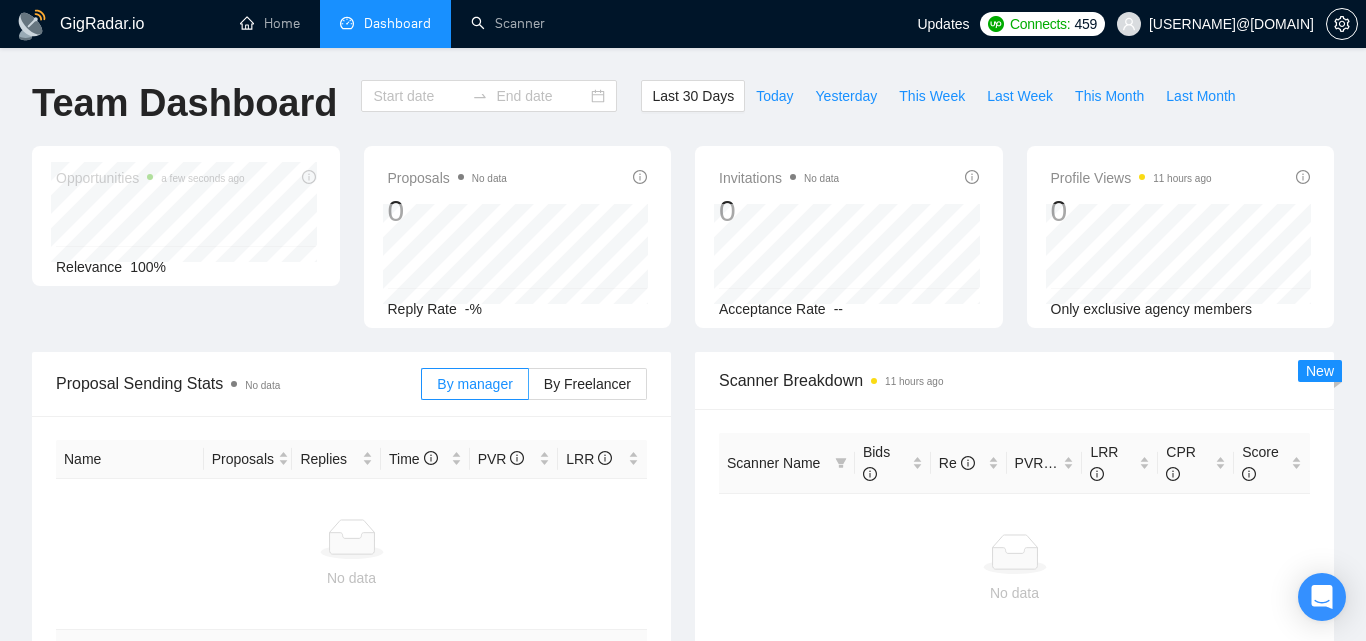 type on "2025-07-06" 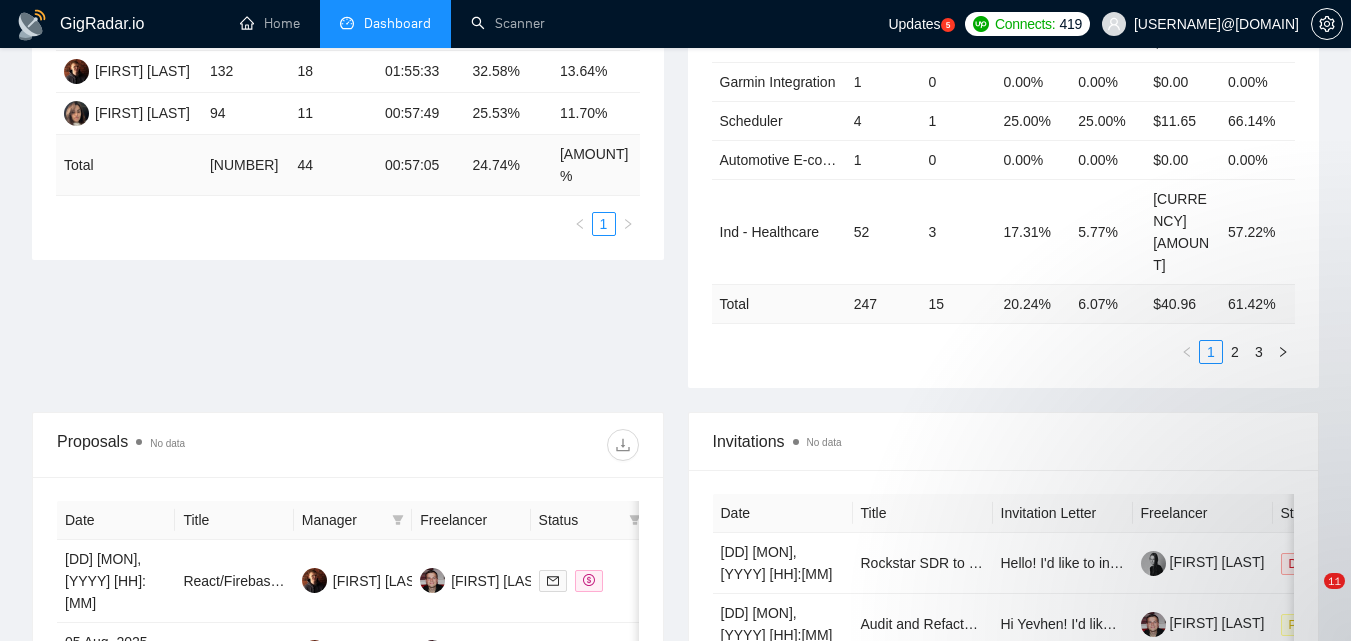 scroll, scrollTop: 470, scrollLeft: 0, axis: vertical 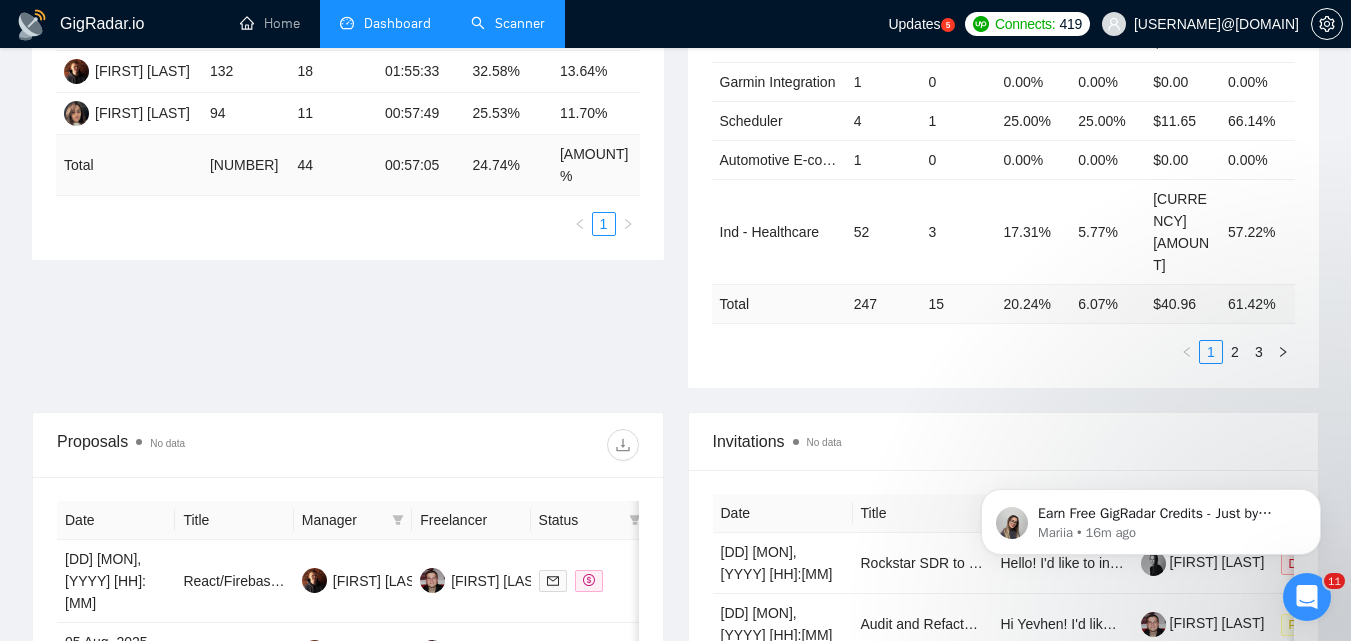 click on "Scanner" at bounding box center (508, 23) 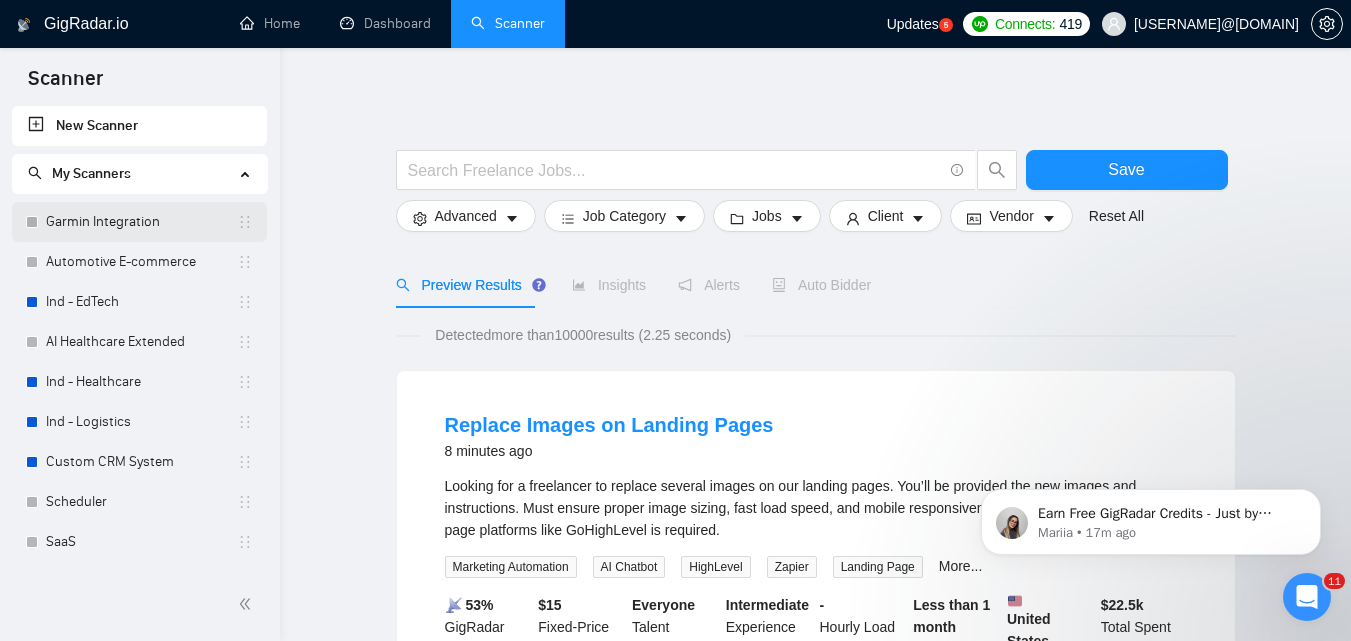 click on "Garmin Integration" at bounding box center (141, 222) 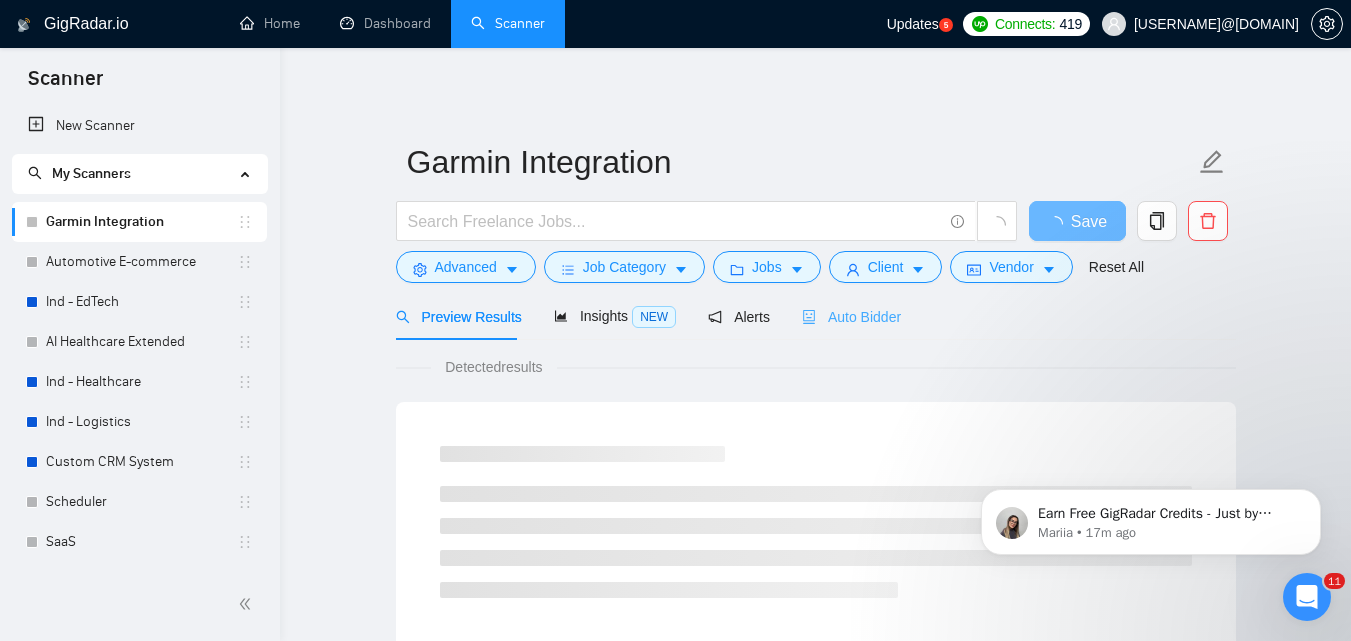 click on "Auto Bidder" at bounding box center (851, 316) 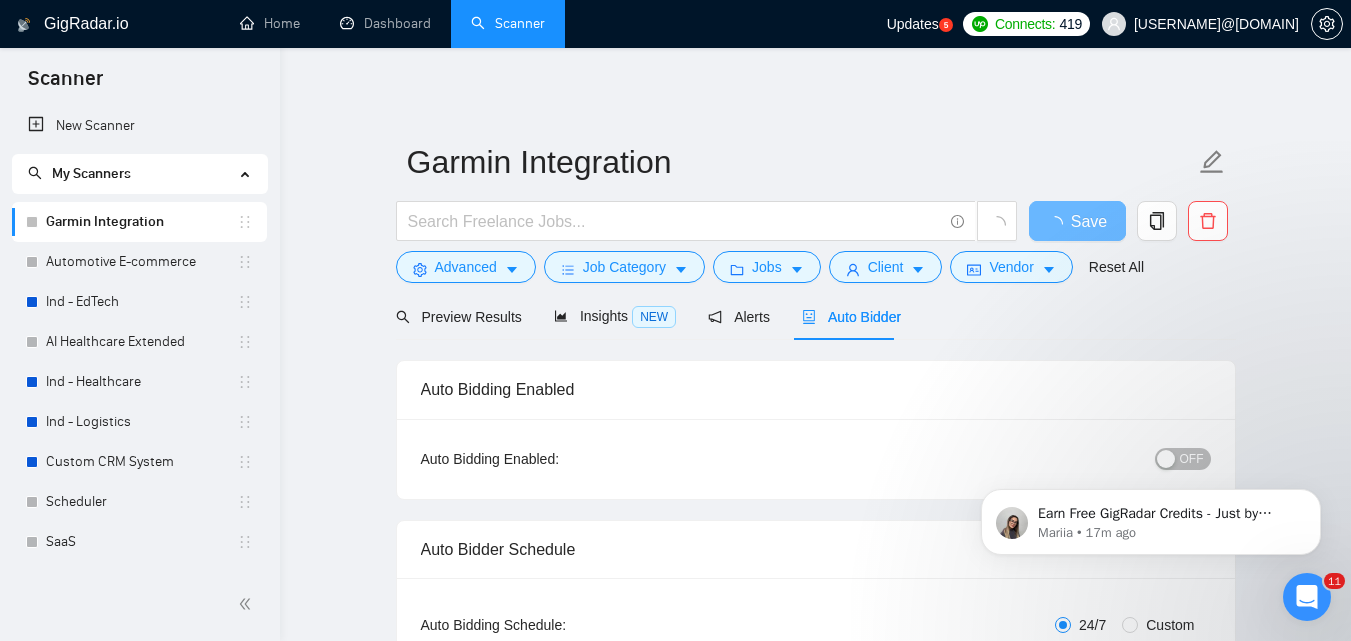 click on "Earn Free GigRadar Credits - Just by Sharing Your Story! 💬 Want more credits for sending proposals? It’s simple - share, inspire, and get rewarded! 🤫 Here’s how you can earn free credits: Introduce yourself in the #intros channel of the GigRadar Upwork Community and grab +20 credits for sending bids., Post your success story (closed projects, high LRR, etc.) in the #general channel and claim +50 credits for sending bids. Why? GigRadar is building a powerful network of freelancers and agencies. We want you to make valuable connections, showcase your wins, and inspire others while getting rewarded! 🚀 Not a member yet? Join our Slack community now 👉 Join Slack Community Claiming your credits is easy: Reply to this message with a screenshot of your post, and our Tech Support Team will instantly top up your credits! 💸 [PERSON] • [MINUTES]m ago" at bounding box center (1151, 517) 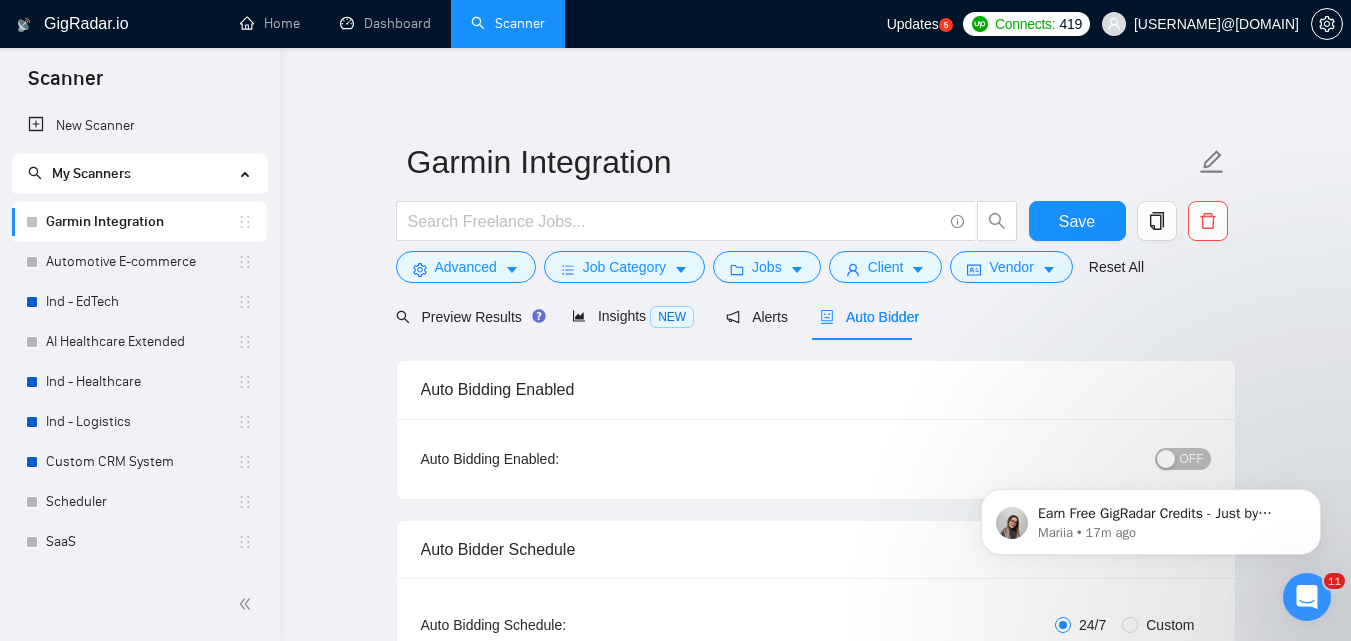click on "Earn Free GigRadar Credits - Just by Sharing Your Story! 💬 Want more credits for sending proposals? It’s simple - share, inspire, and get rewarded! 🤫 Here’s how you can earn free credits: Introduce yourself in the #intros channel of the GigRadar Upwork Community and grab +20 credits for sending bids., Post your success story (closed projects, high LRR, etc.) in the #general channel and claim +50 credits for sending bids. Why? GigRadar is building a powerful network of freelancers and agencies. We want you to make valuable connections, showcase your wins, and inspire others while getting rewarded! 🚀 Not a member yet? Join our Slack community now 👉 Join Slack Community Claiming your credits is easy: Reply to this message with a screenshot of your post, and our Tech Support Team will instantly top up your credits! 💸 [PERSON] • [MINUTES]m ago" at bounding box center (1151, 517) 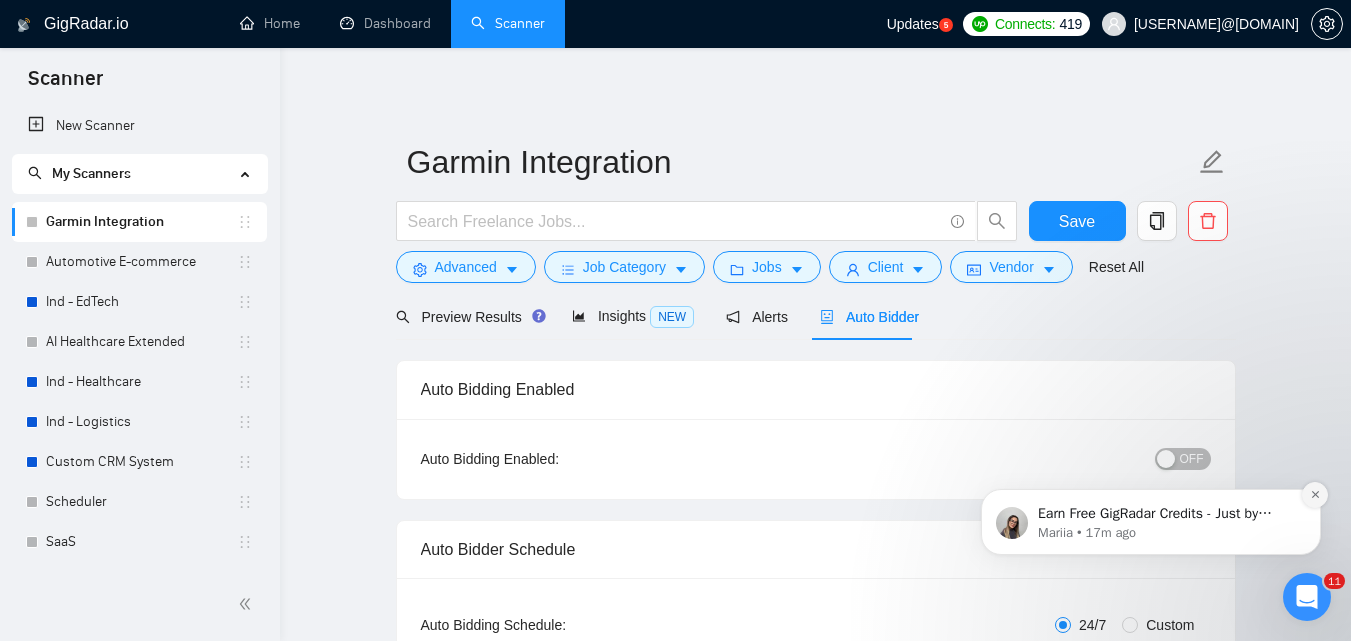 click 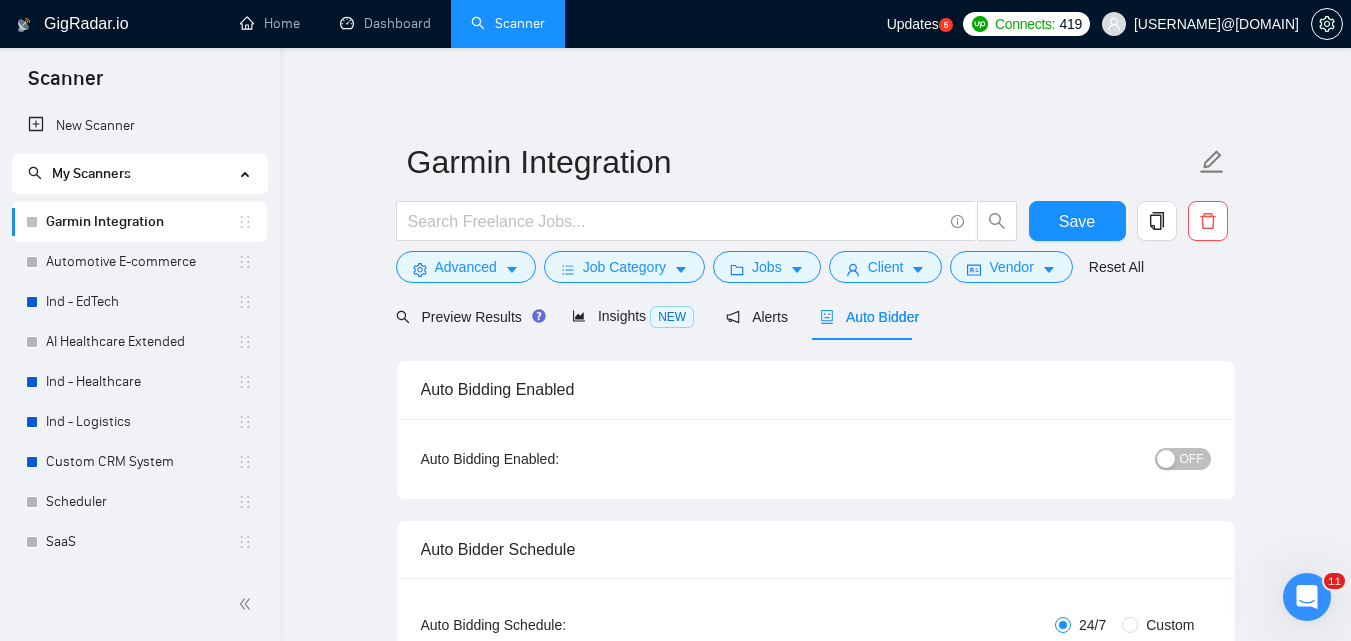 click on "OFF" at bounding box center [1183, 459] 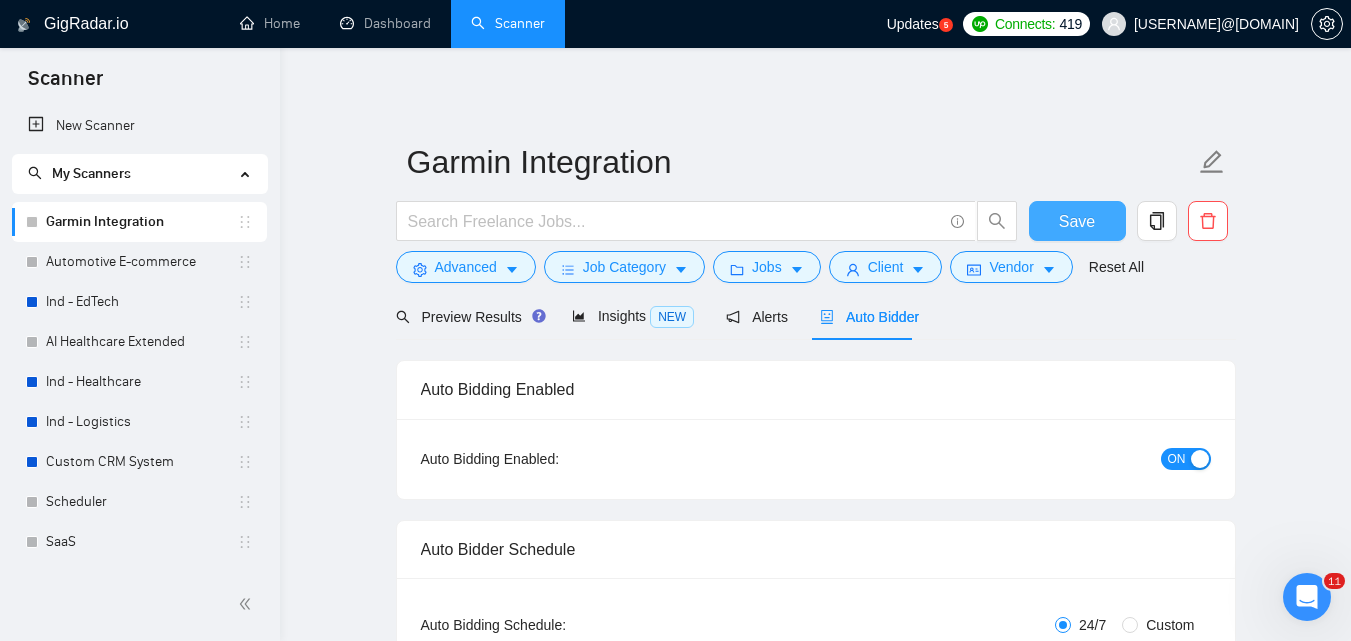 click on "Save" at bounding box center (1077, 221) 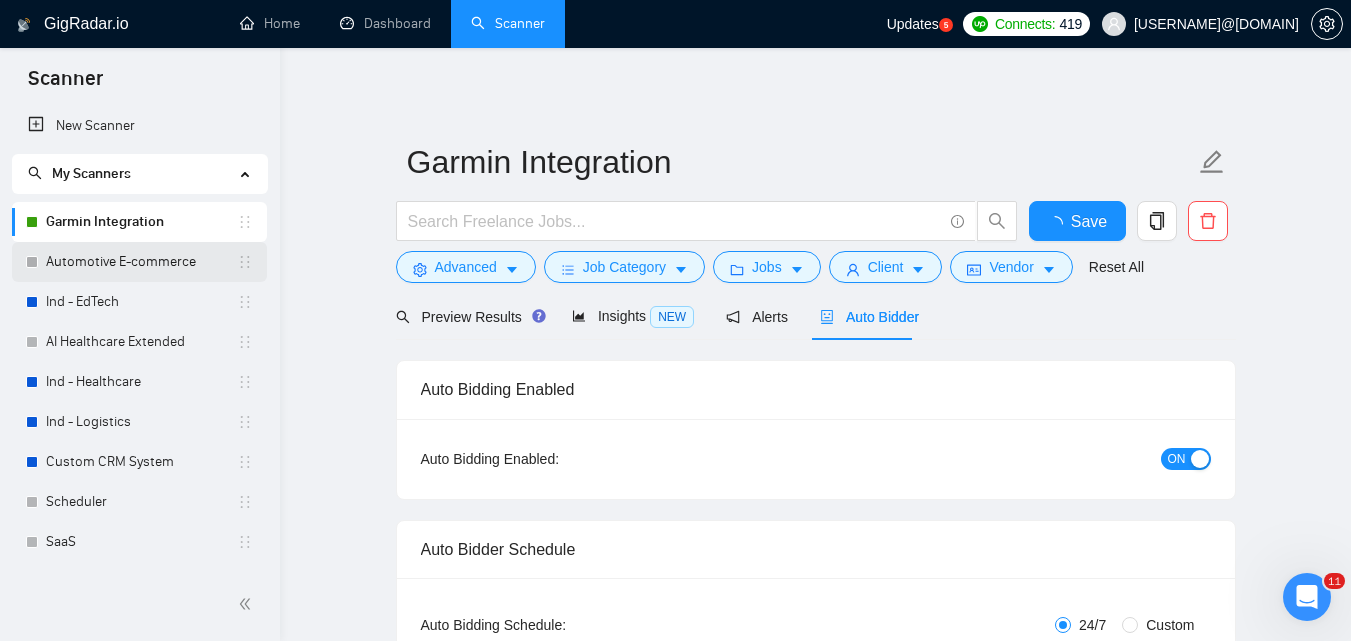 click on "Automotive E-commerce" at bounding box center (141, 262) 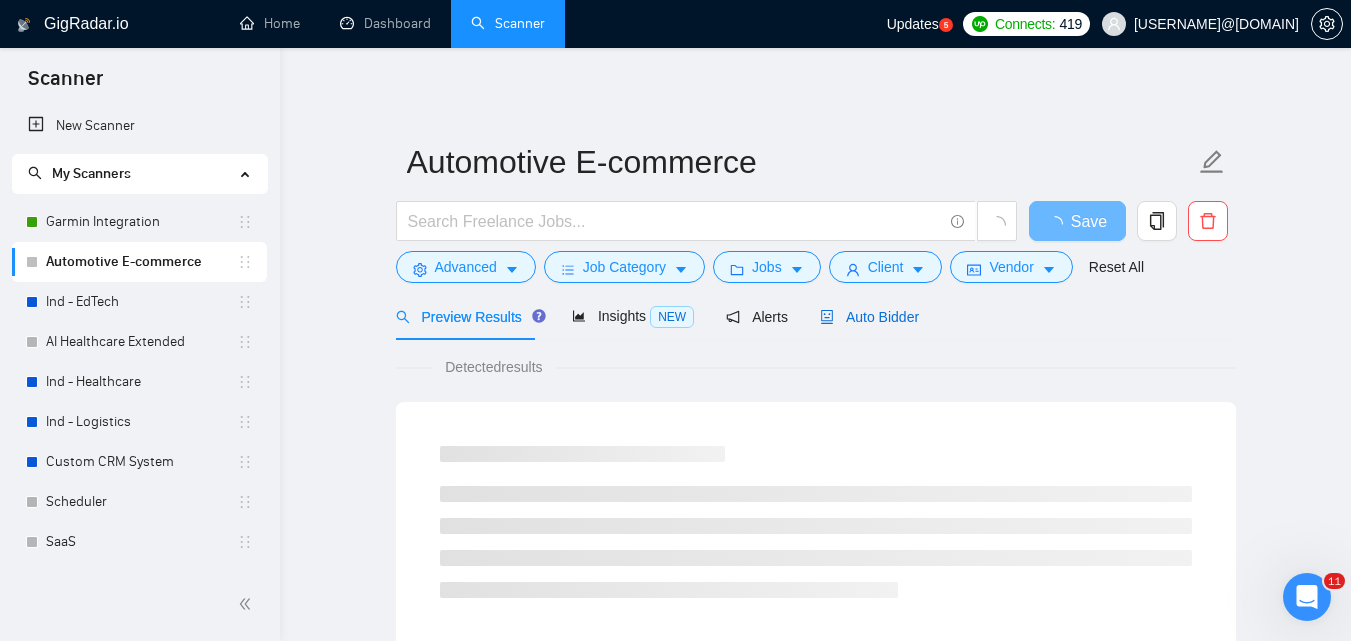 click on "Auto Bidder" at bounding box center (869, 317) 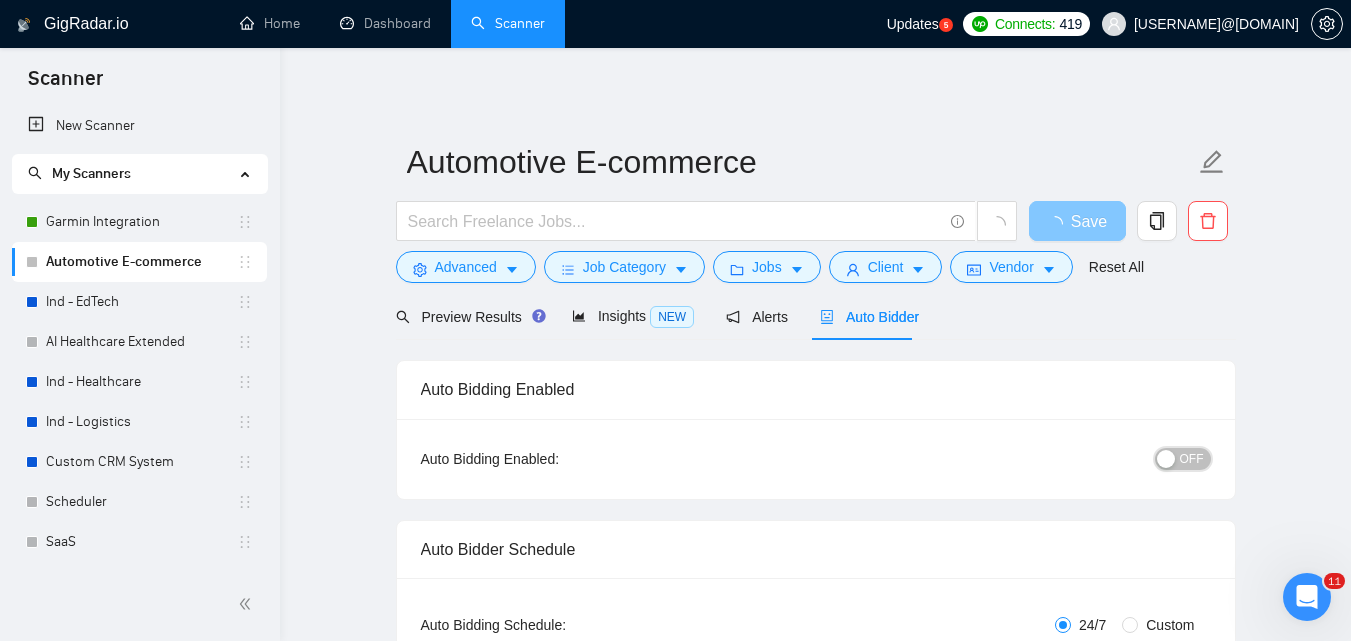 click on "OFF" at bounding box center (1192, 459) 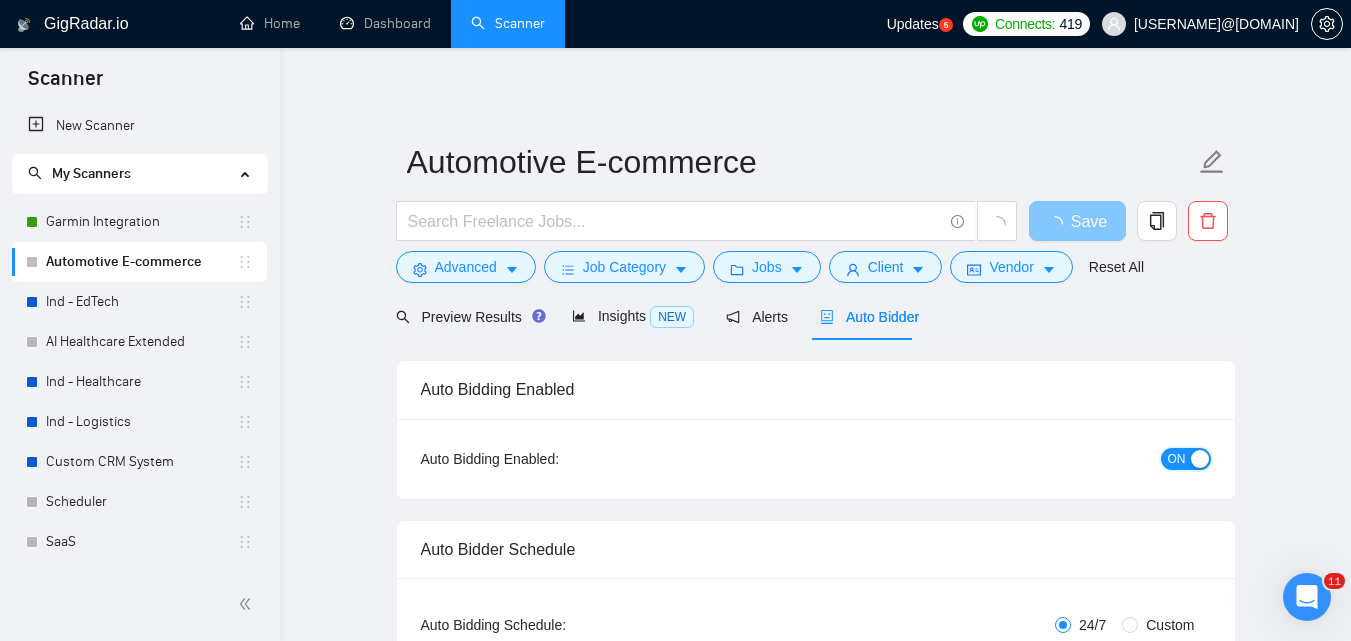 type 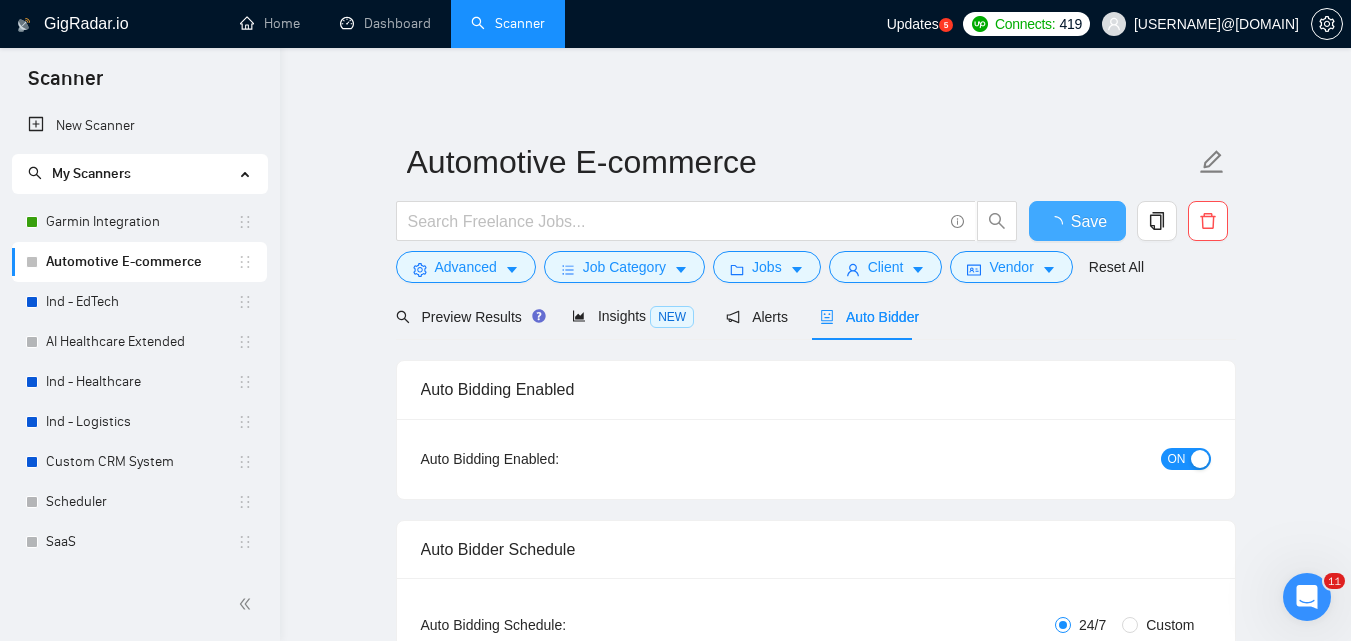 click on "Save" at bounding box center (1089, 221) 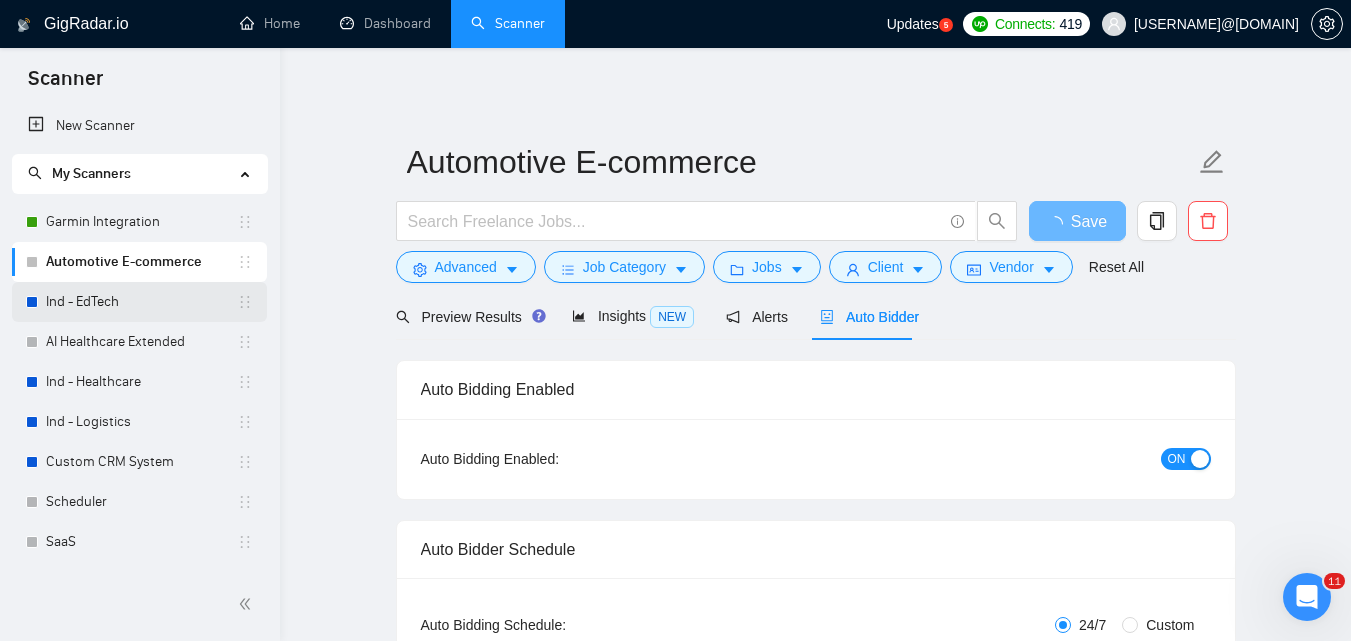 click on "Ind - EdTech" at bounding box center (141, 302) 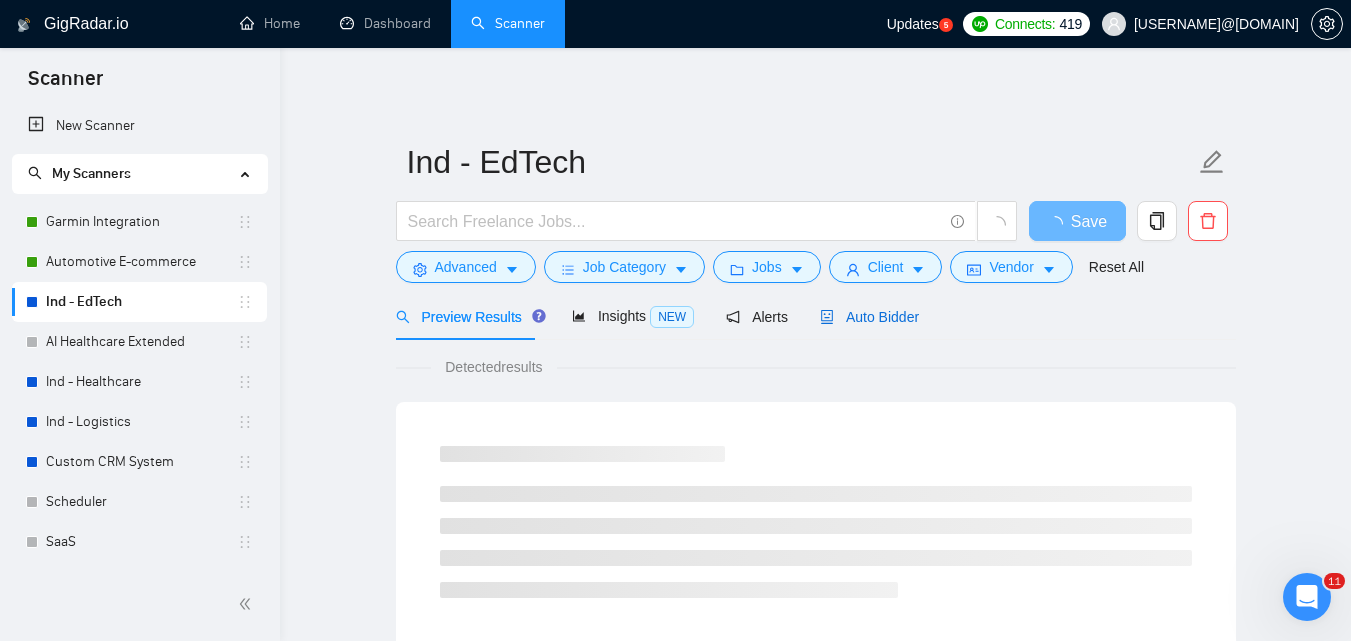 click on "Auto Bidder" at bounding box center (869, 317) 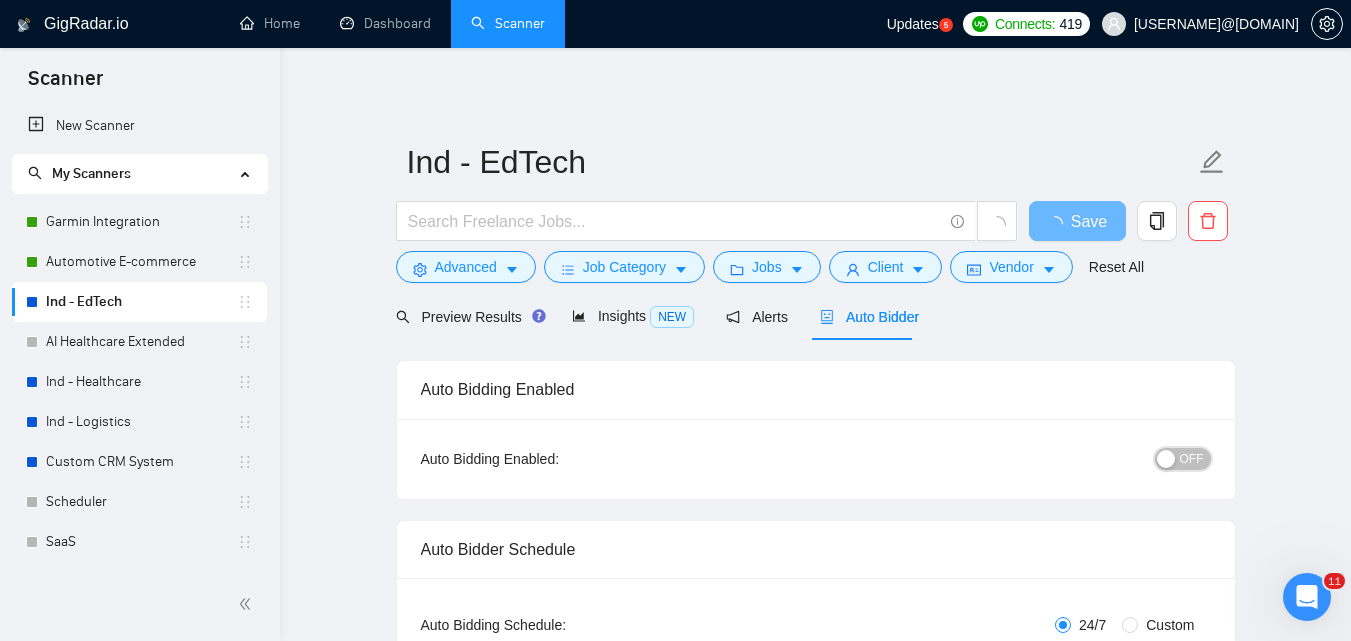 click on "OFF" at bounding box center (1192, 459) 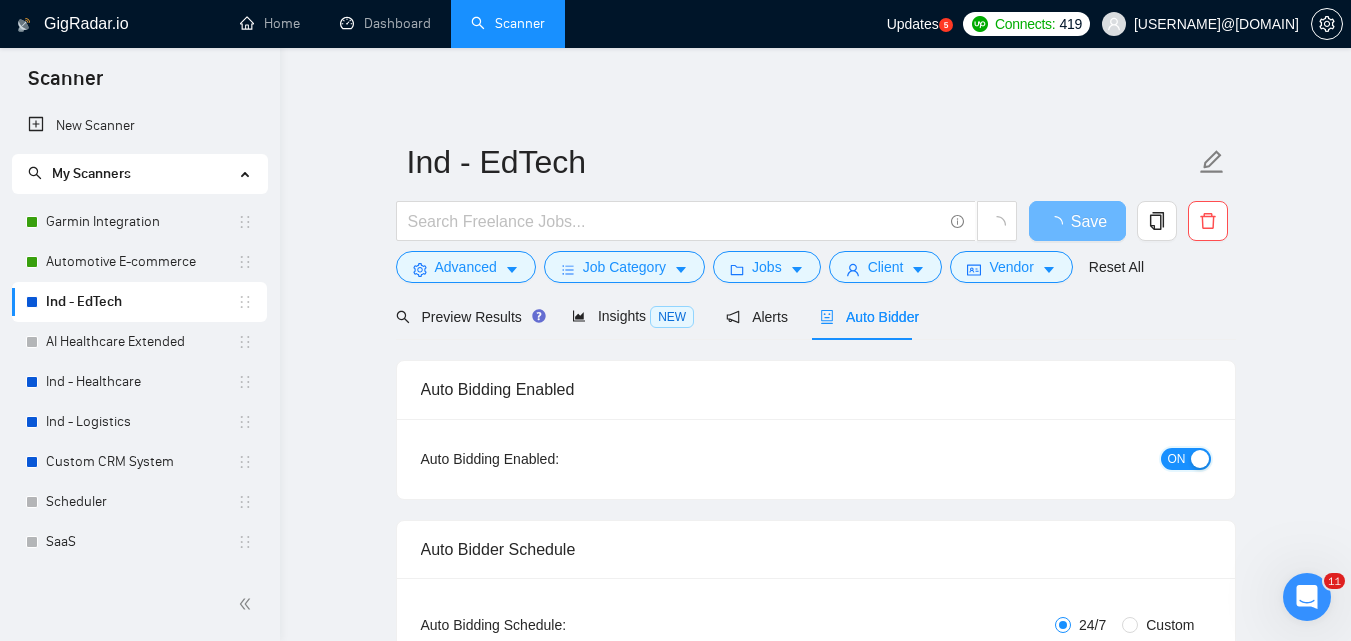 type 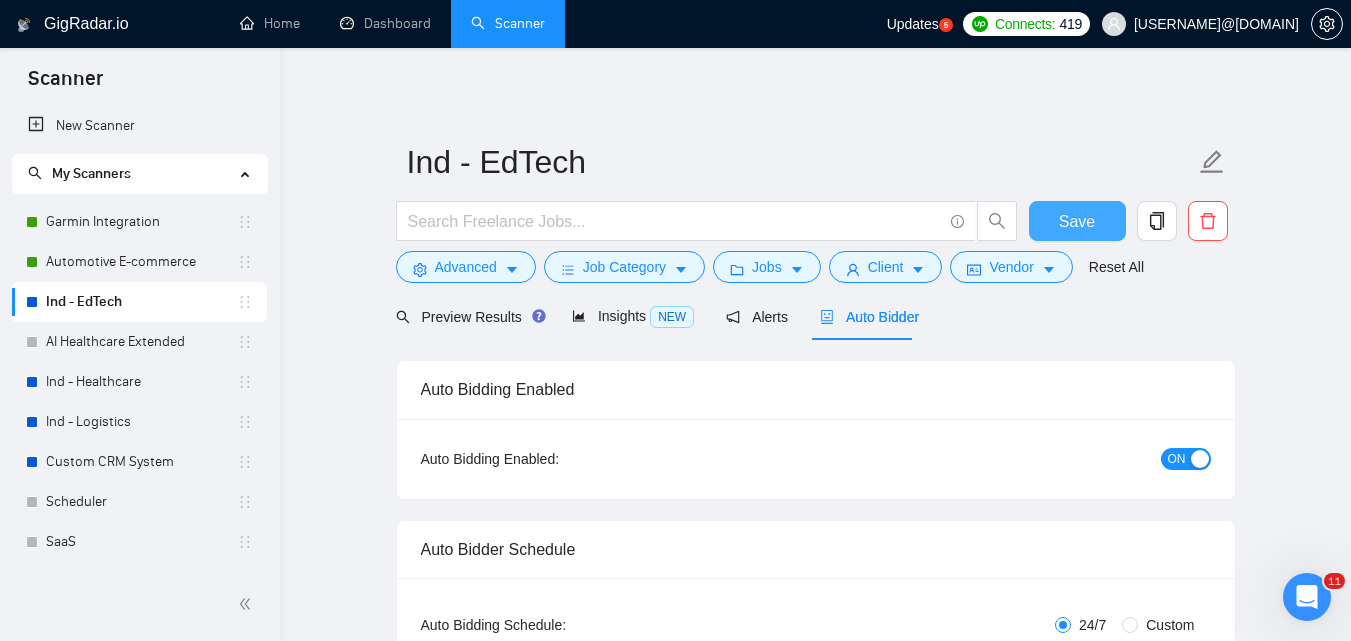 click on "Save" at bounding box center (1077, 221) 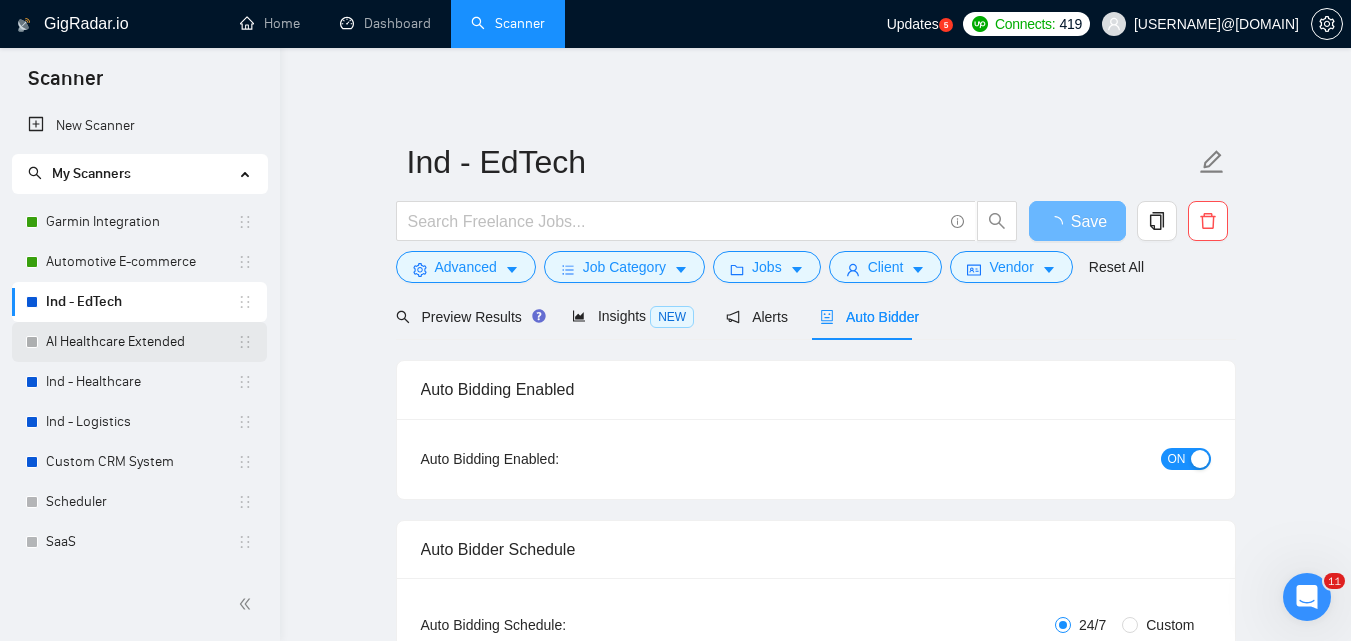 click on "AI Healthcare Extended" at bounding box center [141, 342] 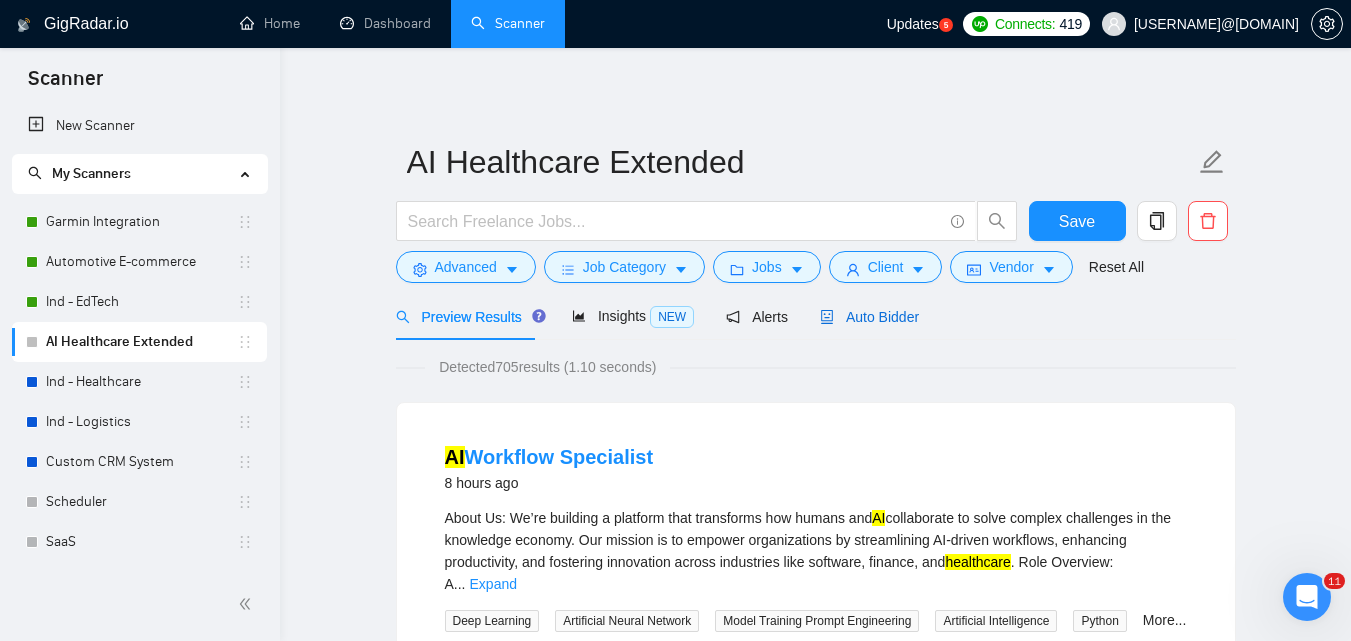 click on "Auto Bidder" at bounding box center (869, 317) 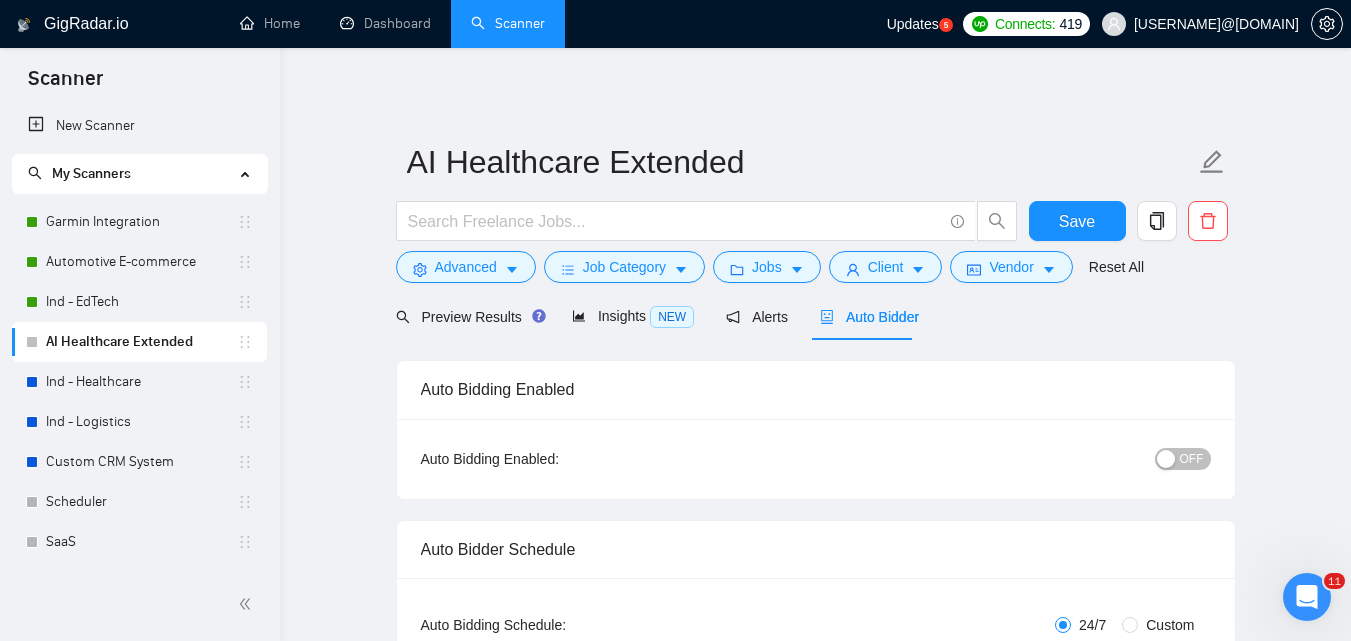 click on "OFF" at bounding box center (1183, 459) 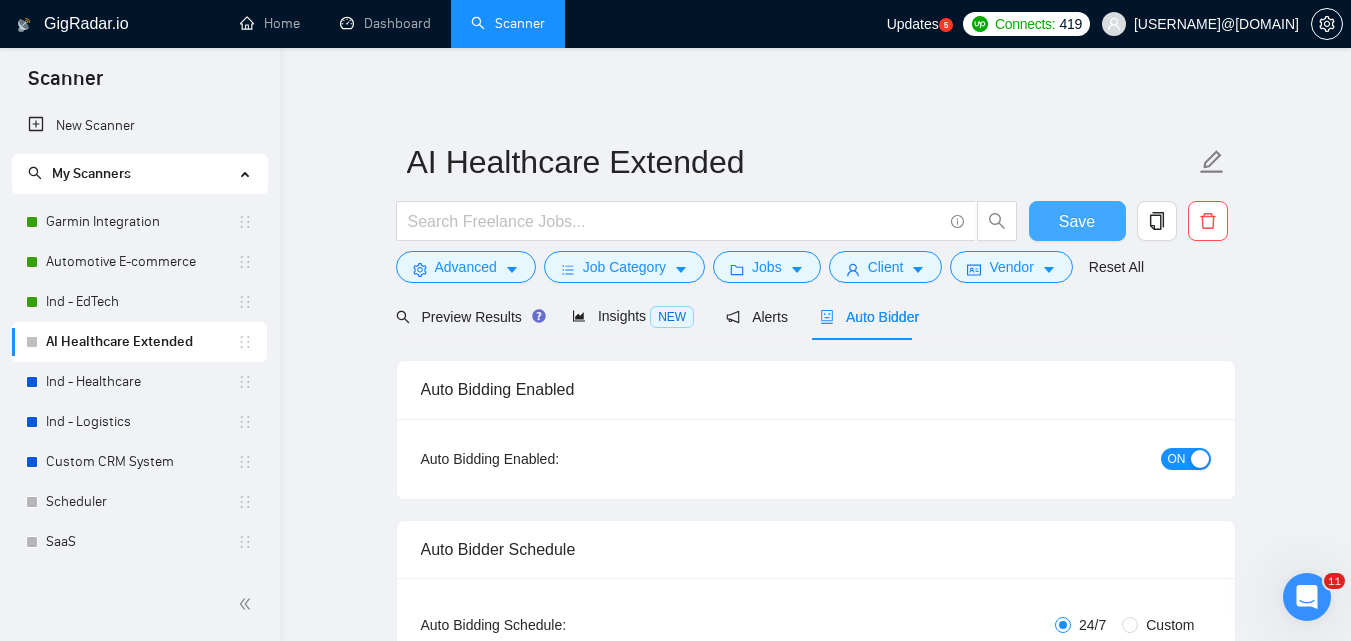 click on "Save" at bounding box center (1077, 221) 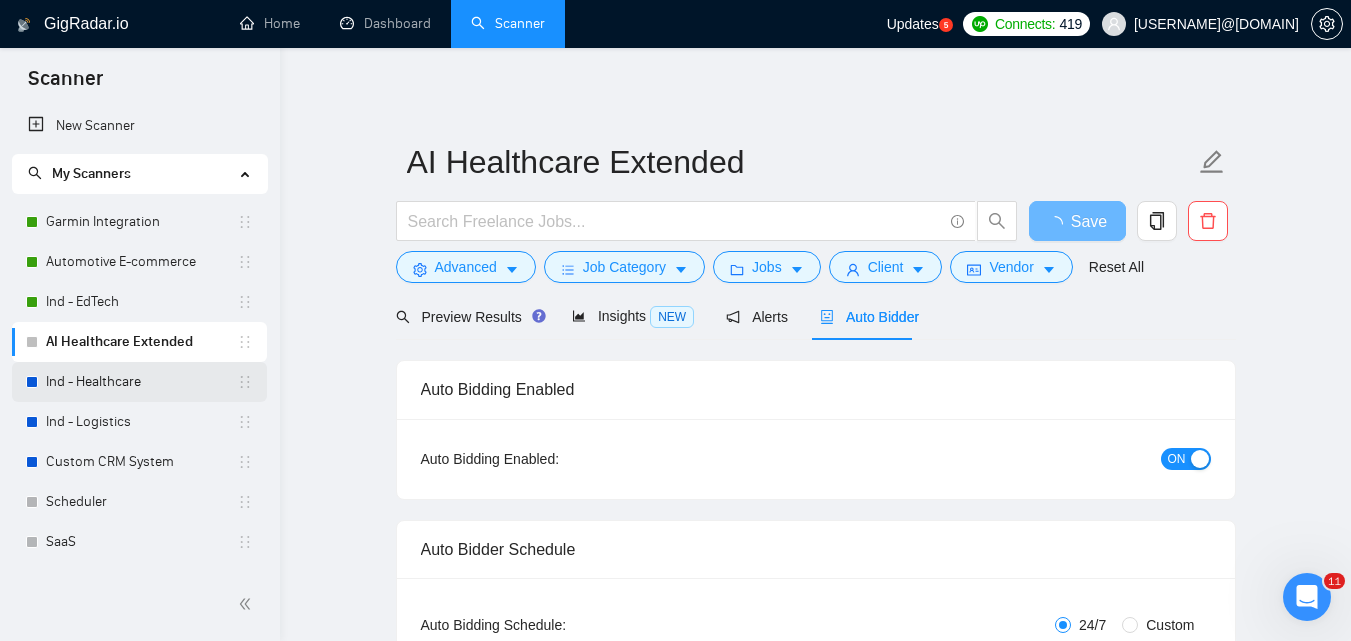 click on "Ind - Healthcare" at bounding box center (141, 382) 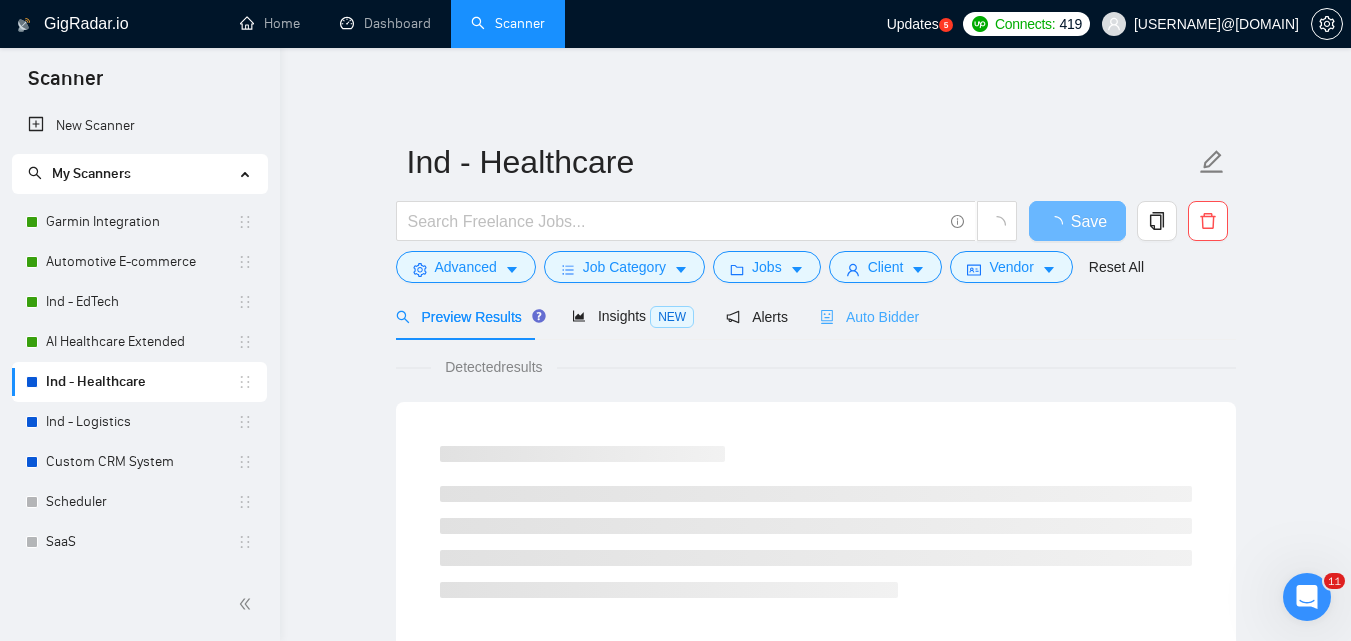 click on "Auto Bidder" at bounding box center (869, 316) 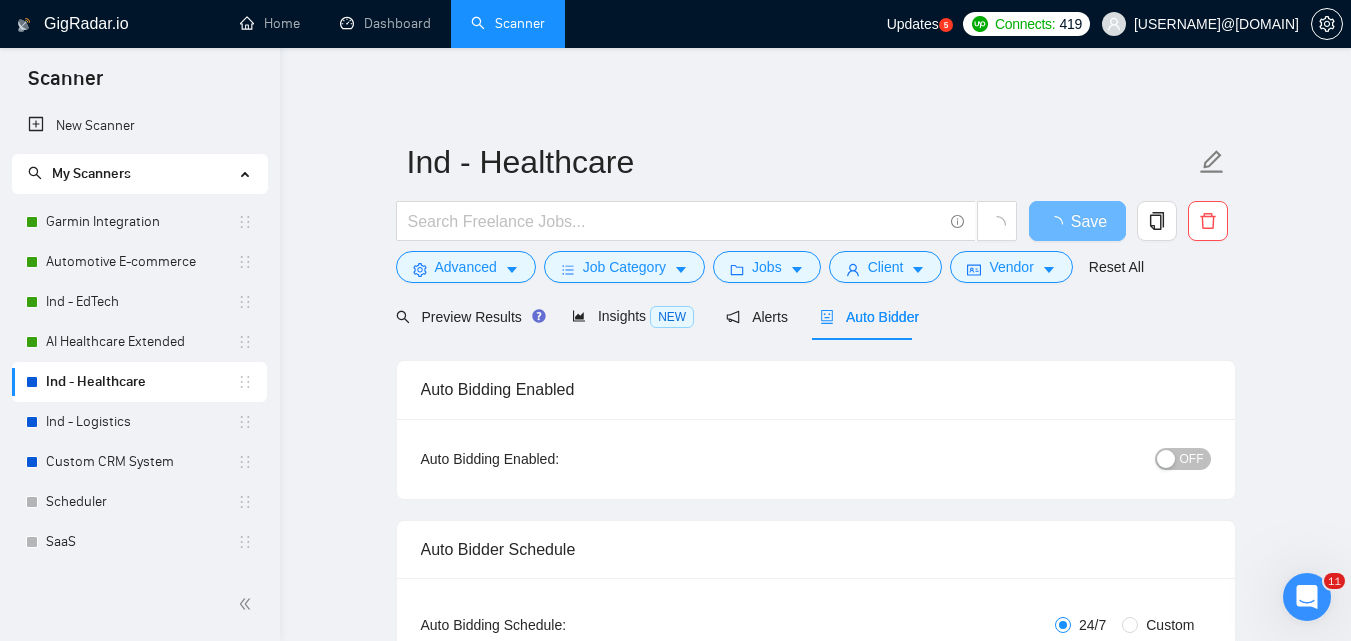 type 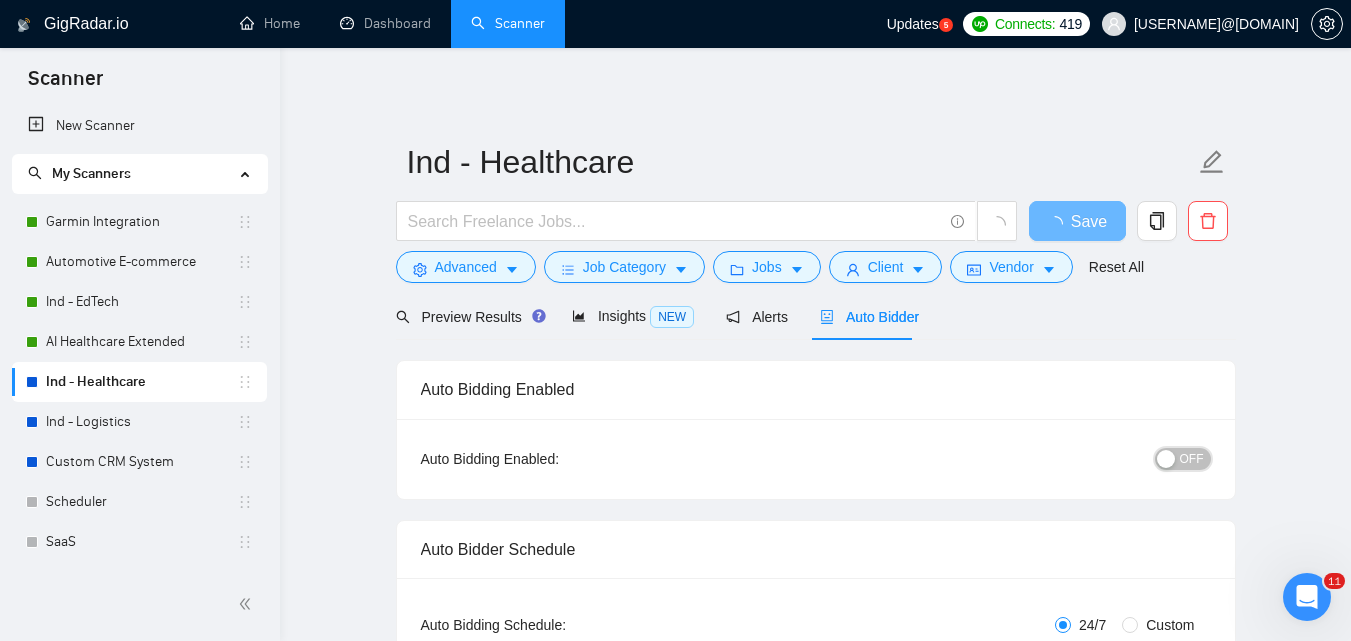 click at bounding box center (1166, 459) 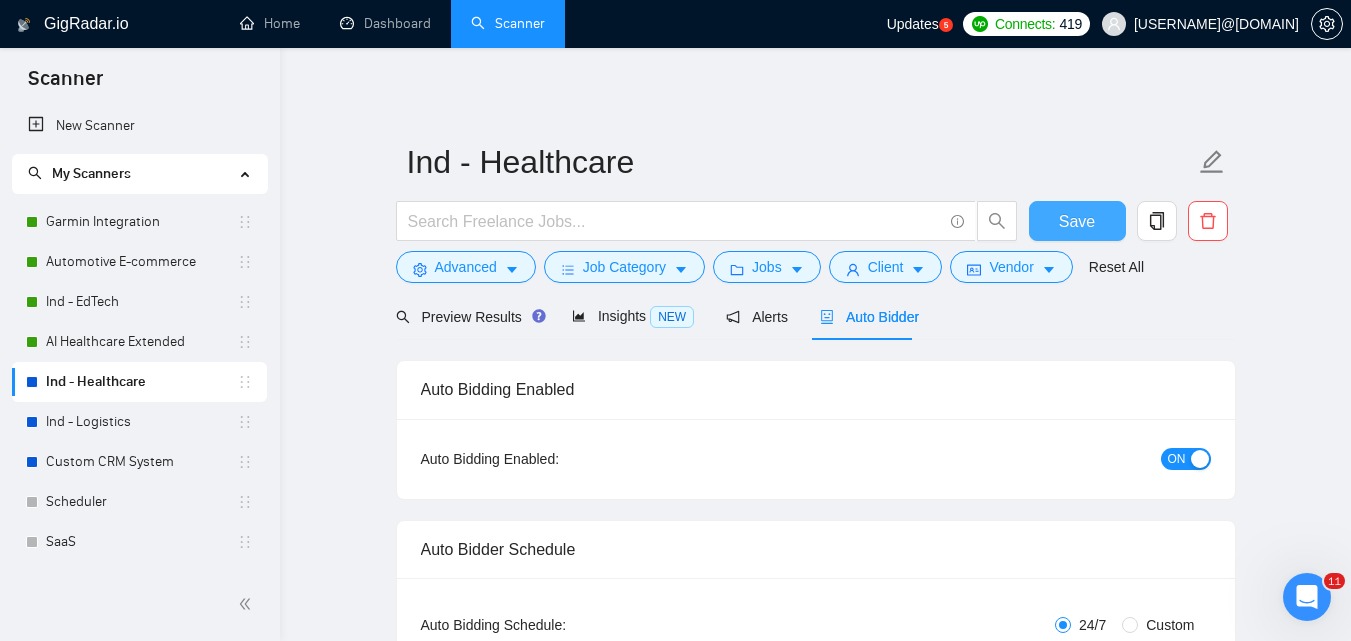 click on "Save" at bounding box center (1077, 221) 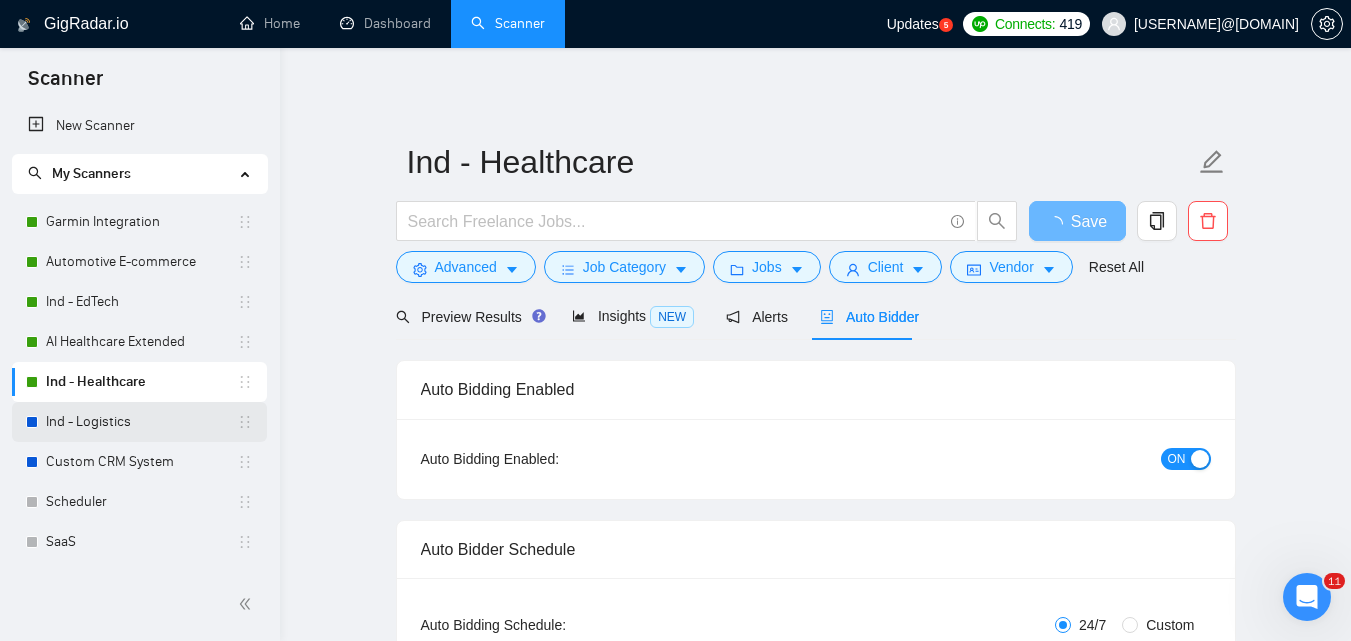 click on "Ind - Logistics" at bounding box center (141, 422) 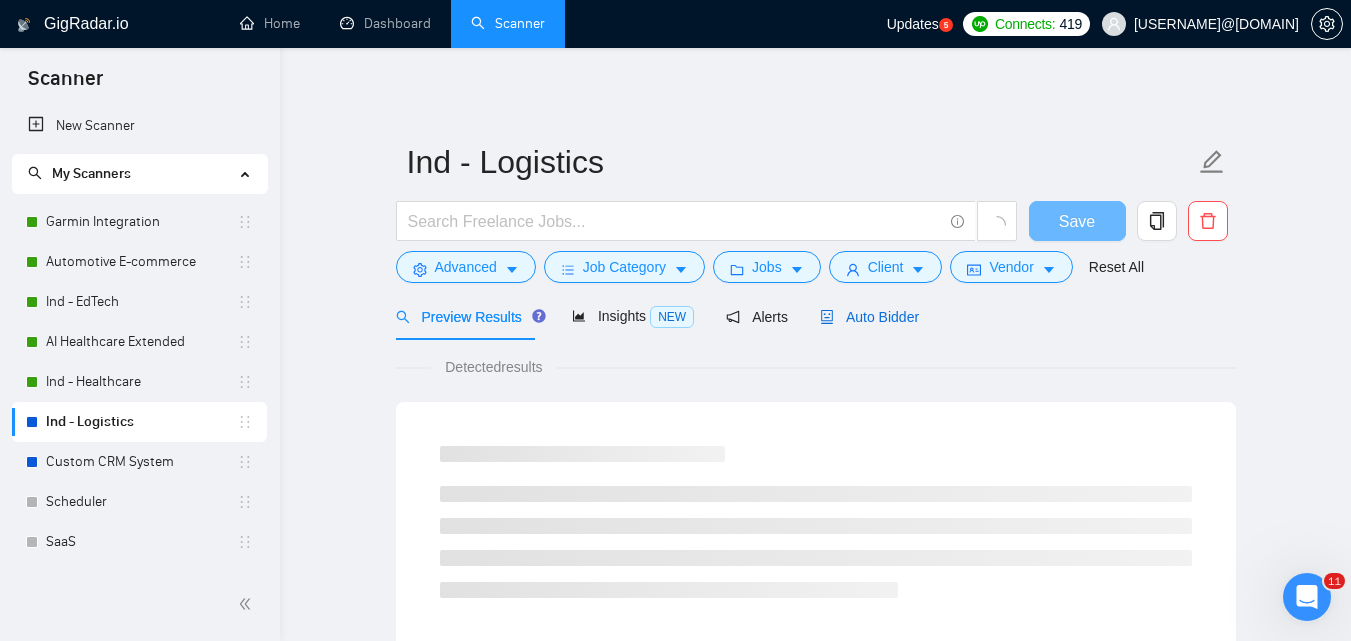 click on "Auto Bidder" at bounding box center [869, 317] 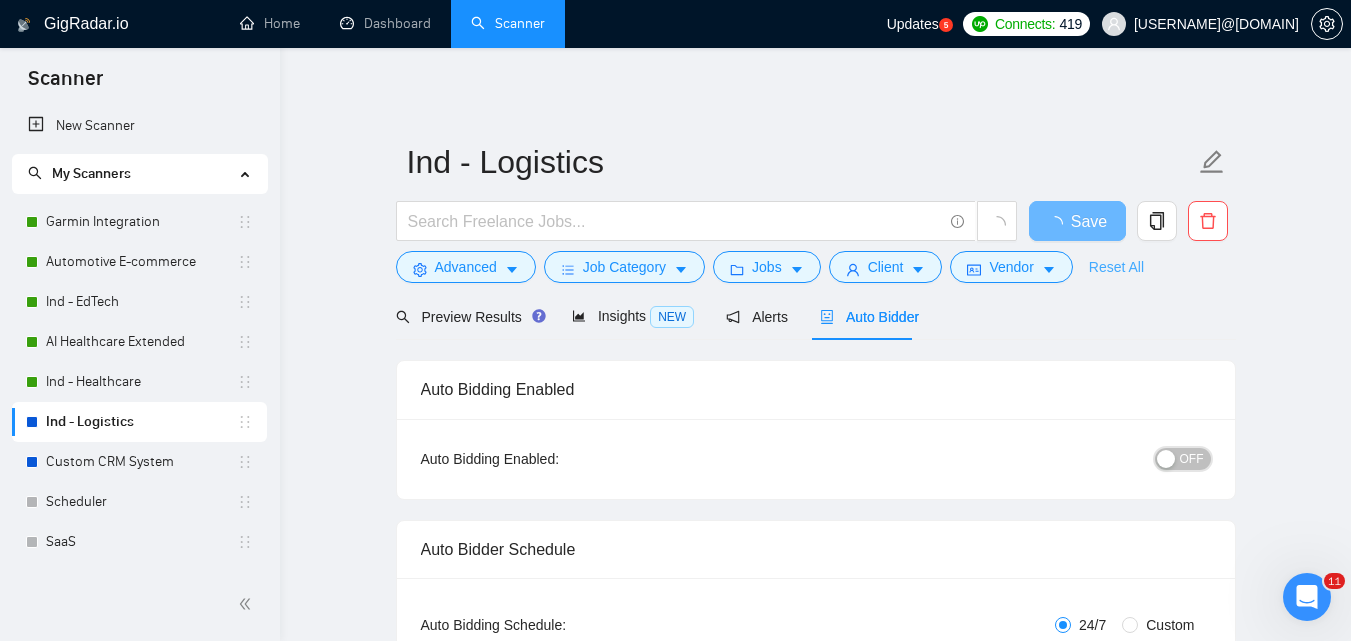 click on "OFF" at bounding box center (1192, 459) 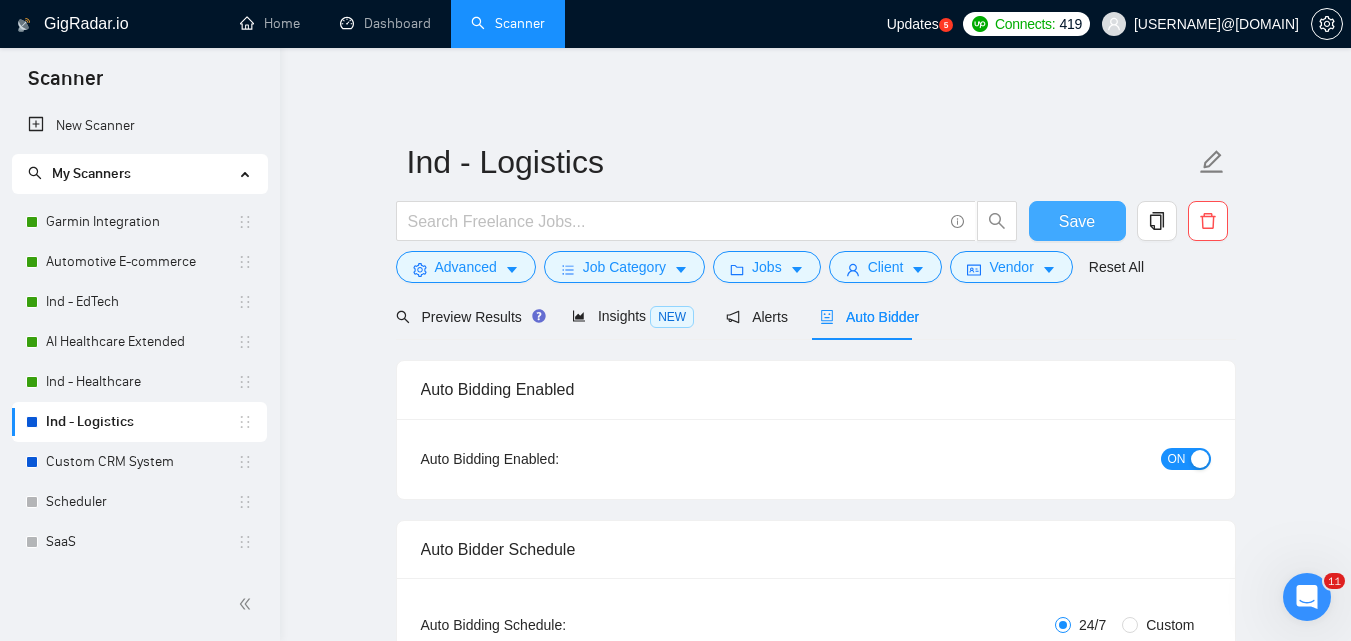 click on "Save" at bounding box center (1077, 221) 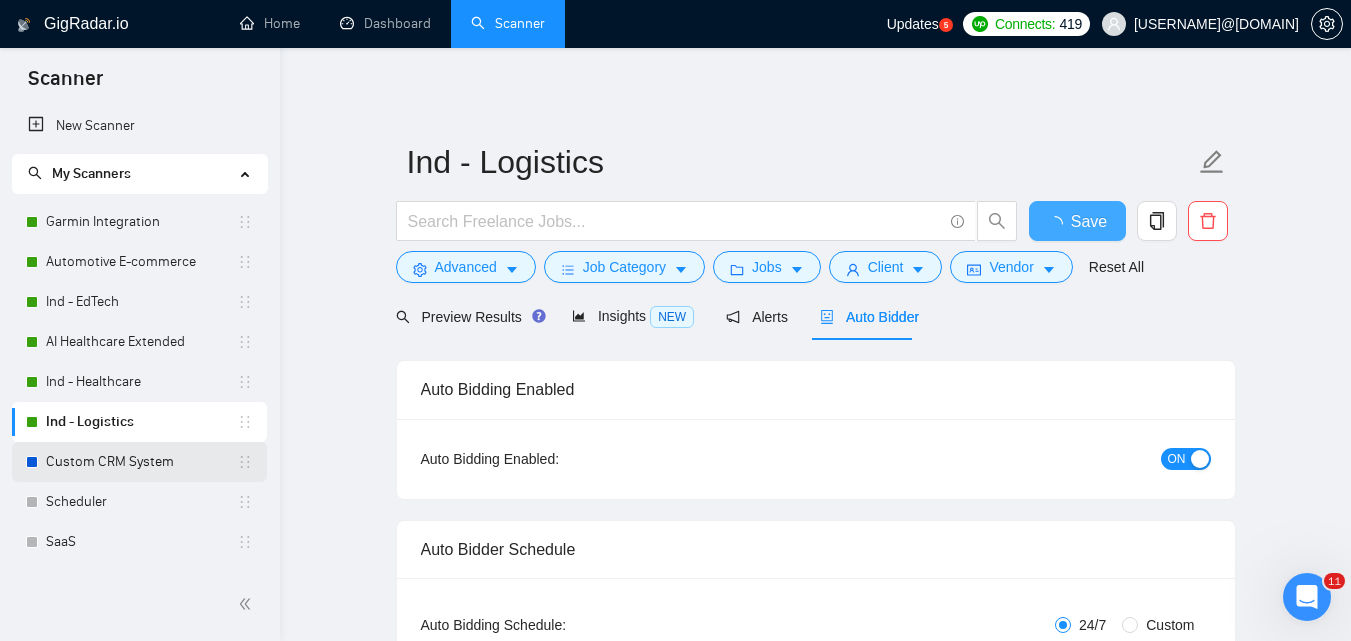 type 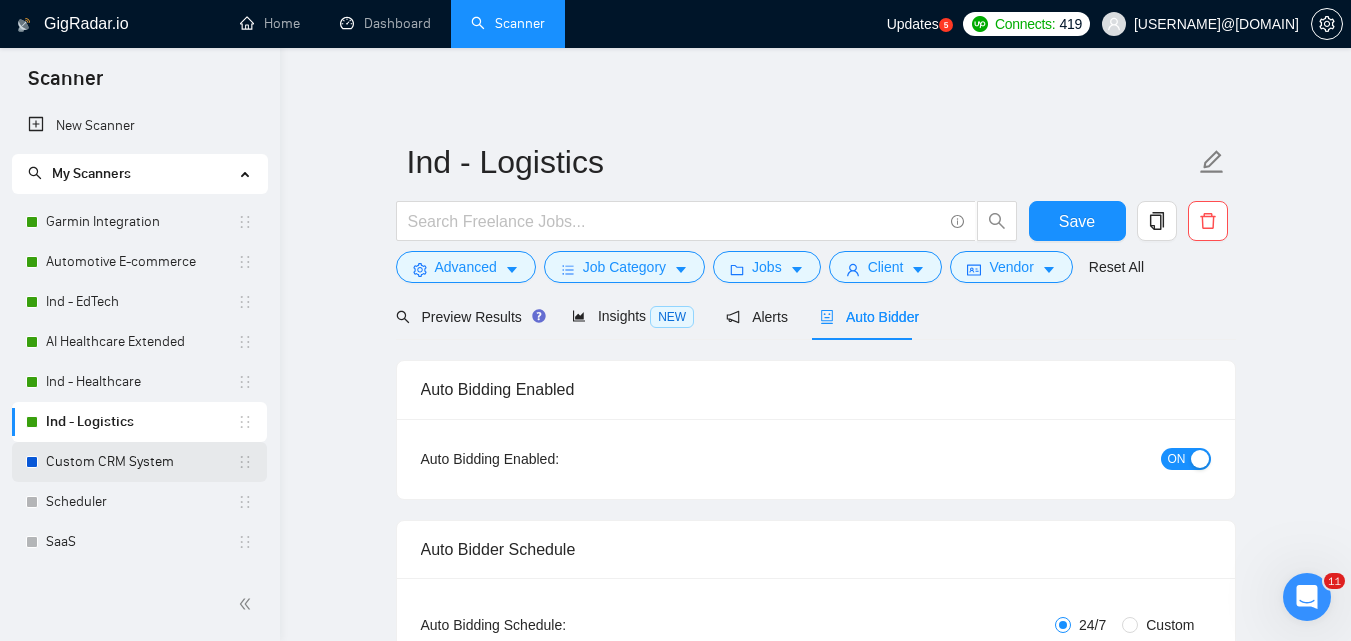 click on "Custom CRM System" at bounding box center [141, 462] 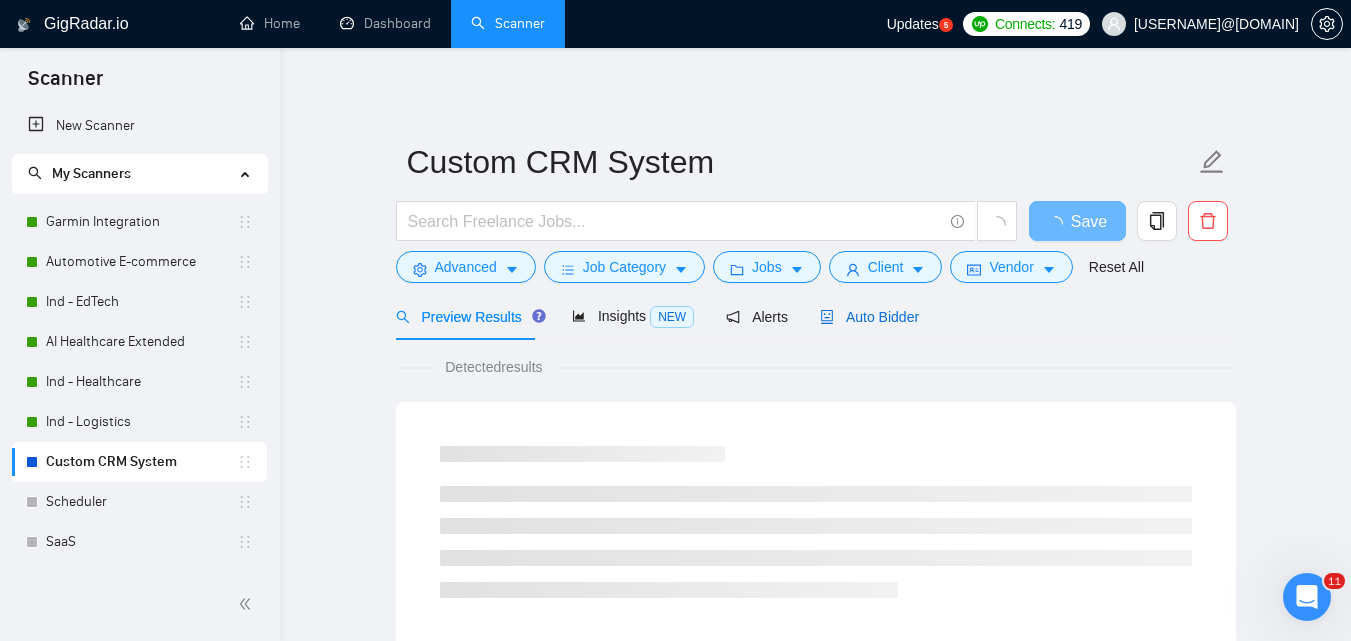 click on "Auto Bidder" at bounding box center [869, 317] 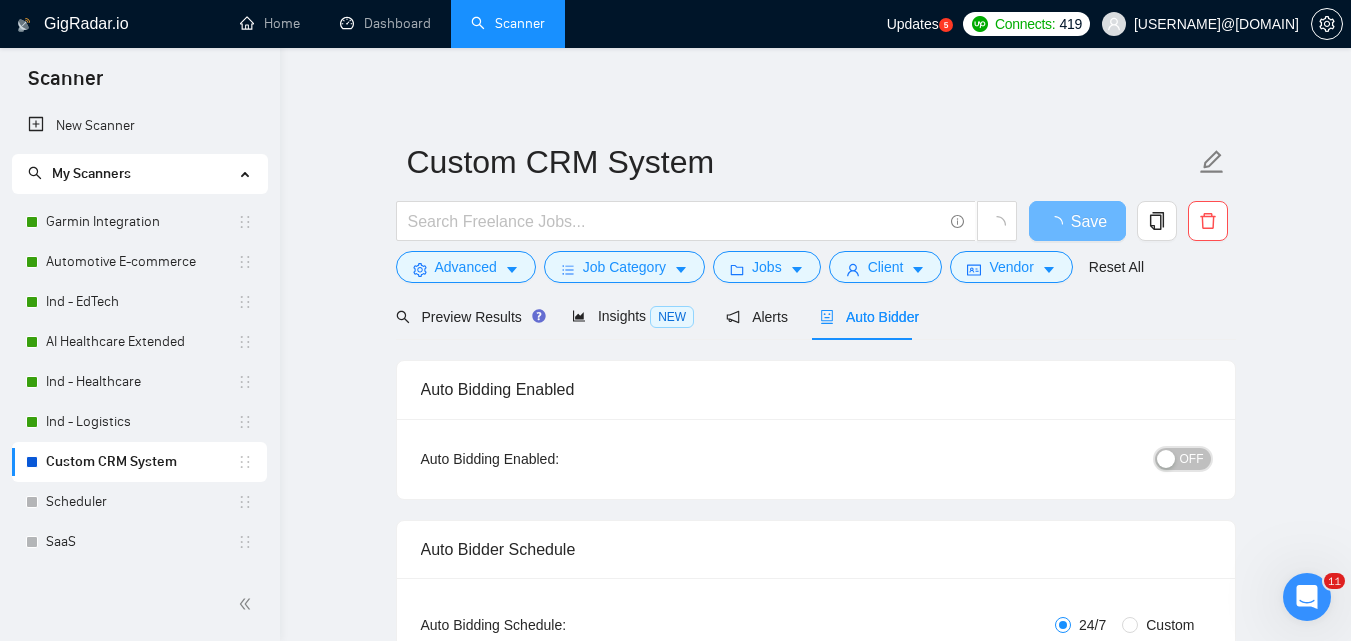 click at bounding box center (1166, 459) 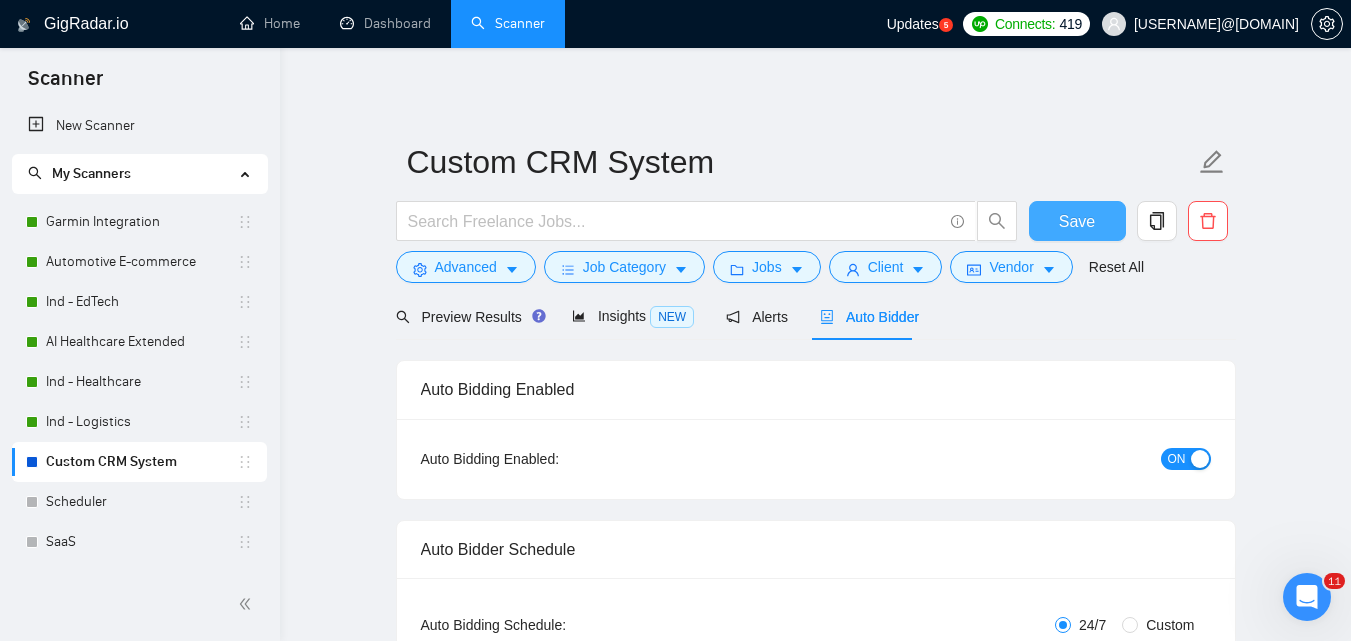 click on "Save" at bounding box center [1077, 221] 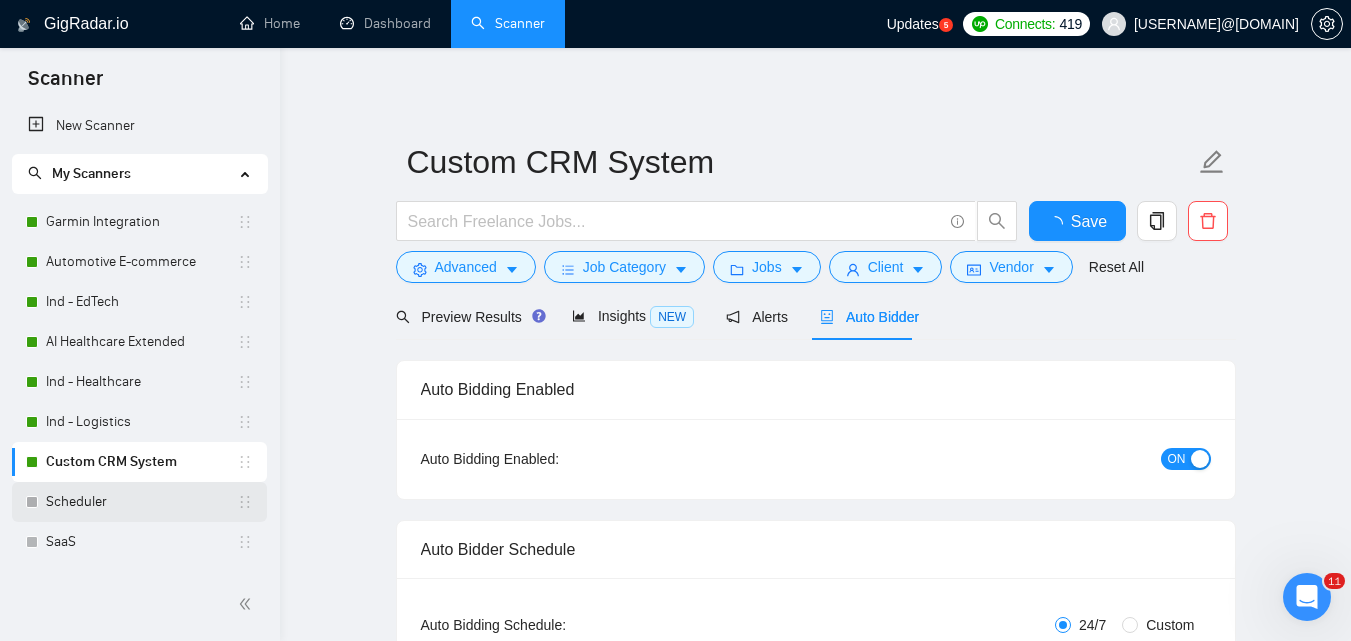 click on "Scheduler" at bounding box center [141, 502] 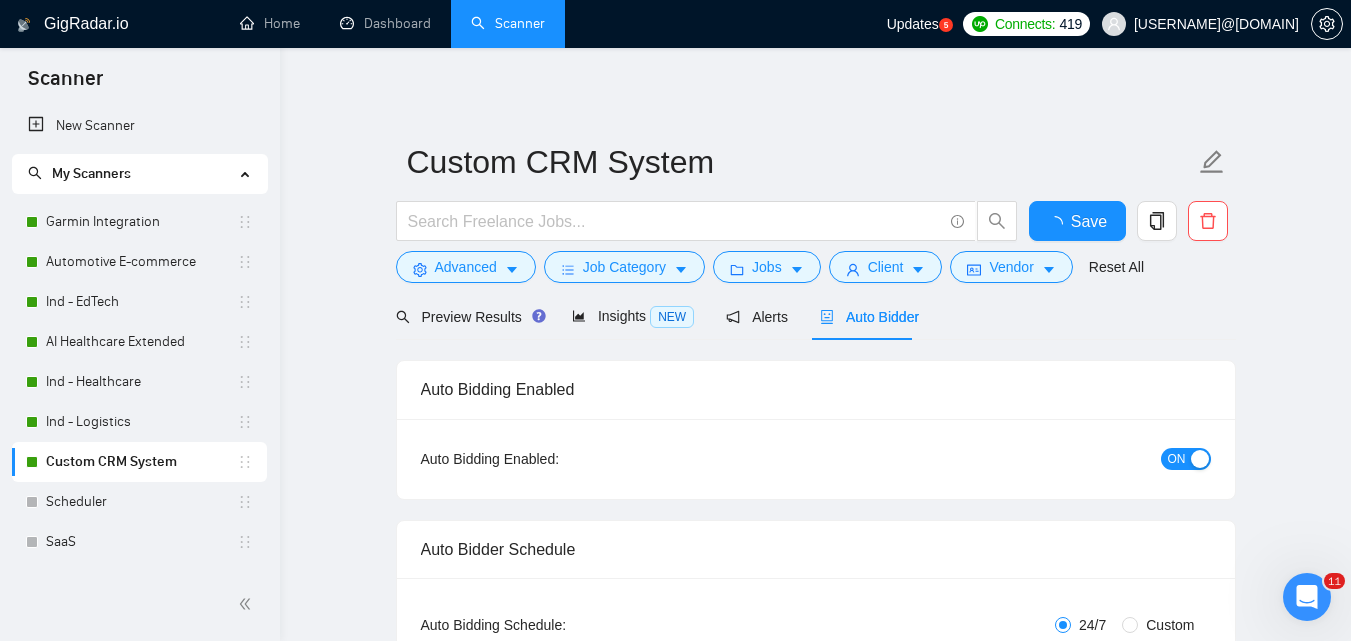 type 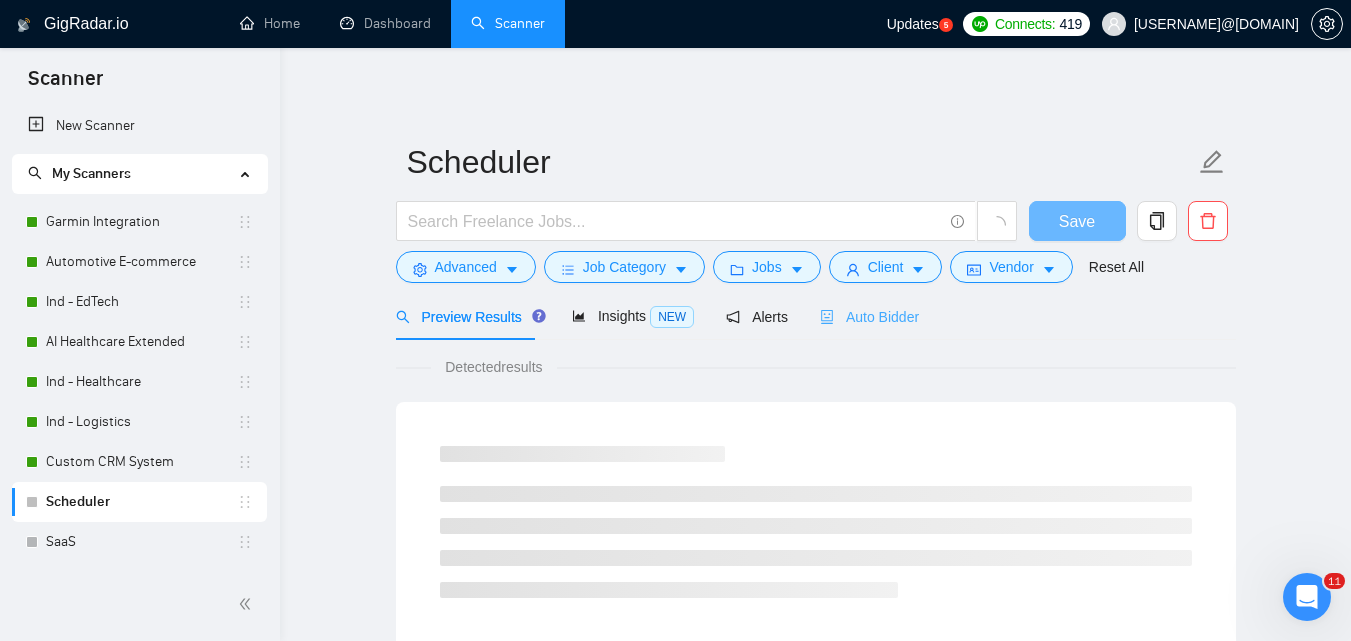 click on "Auto Bidder" at bounding box center [869, 316] 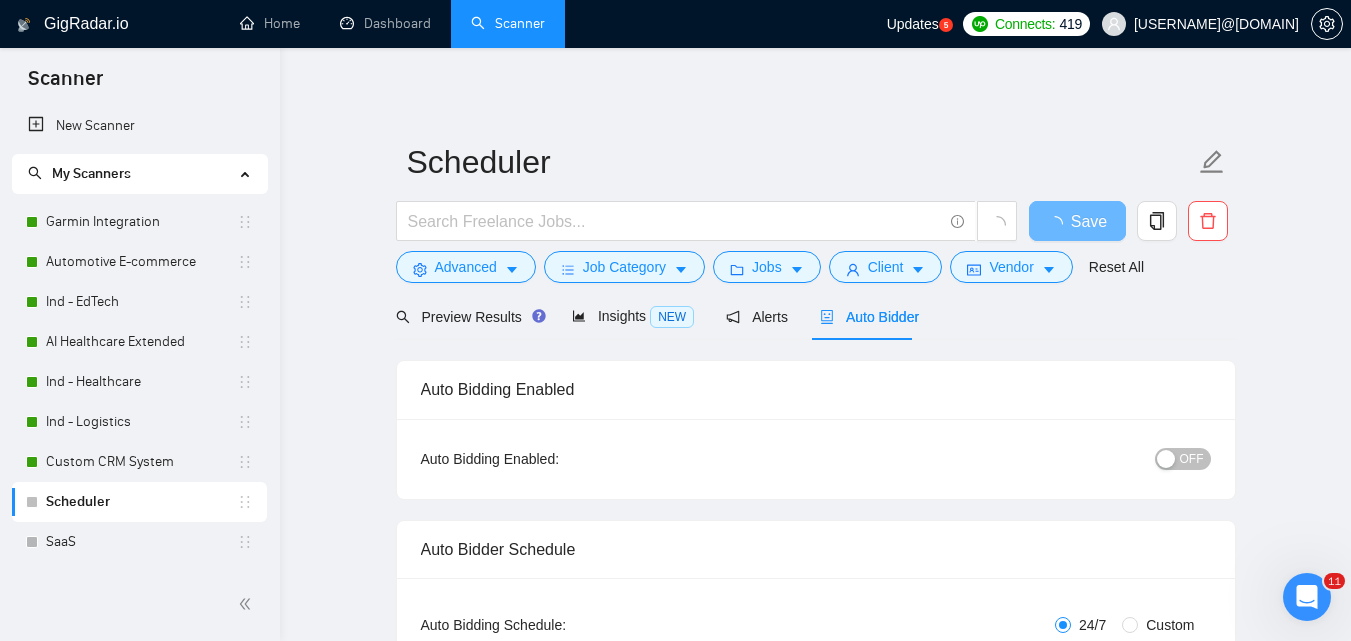 click on "OFF" at bounding box center [1192, 459] 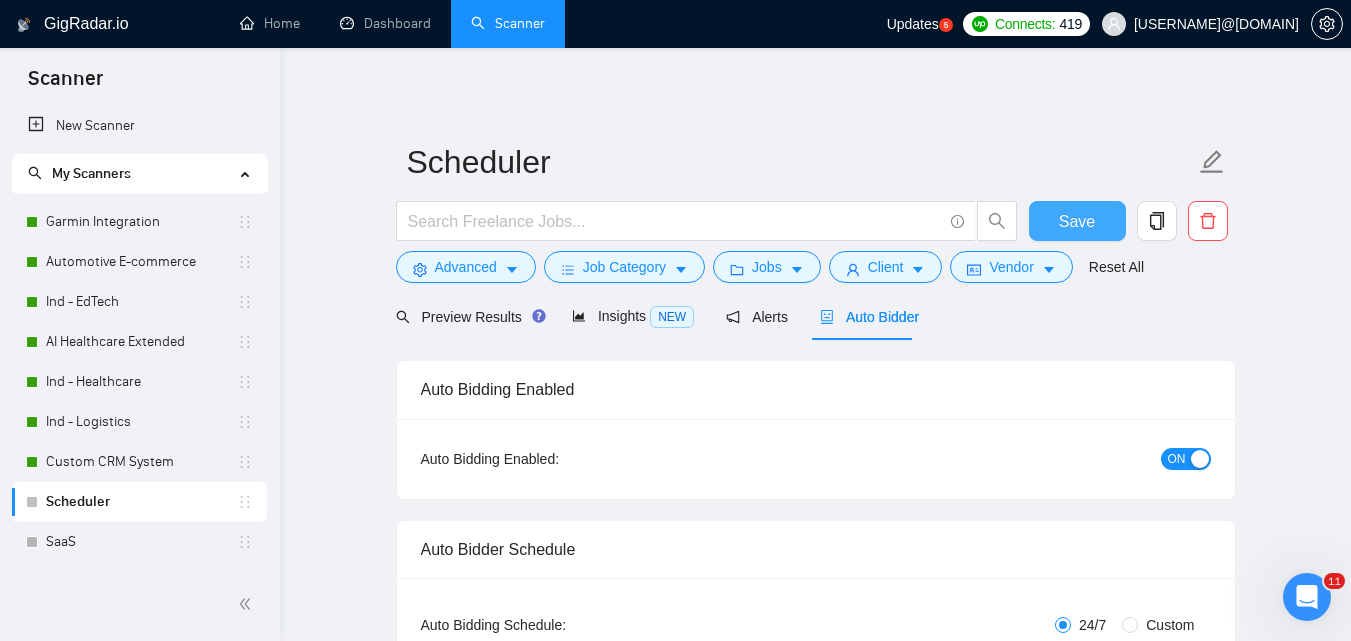 click on "Save" at bounding box center [1077, 221] 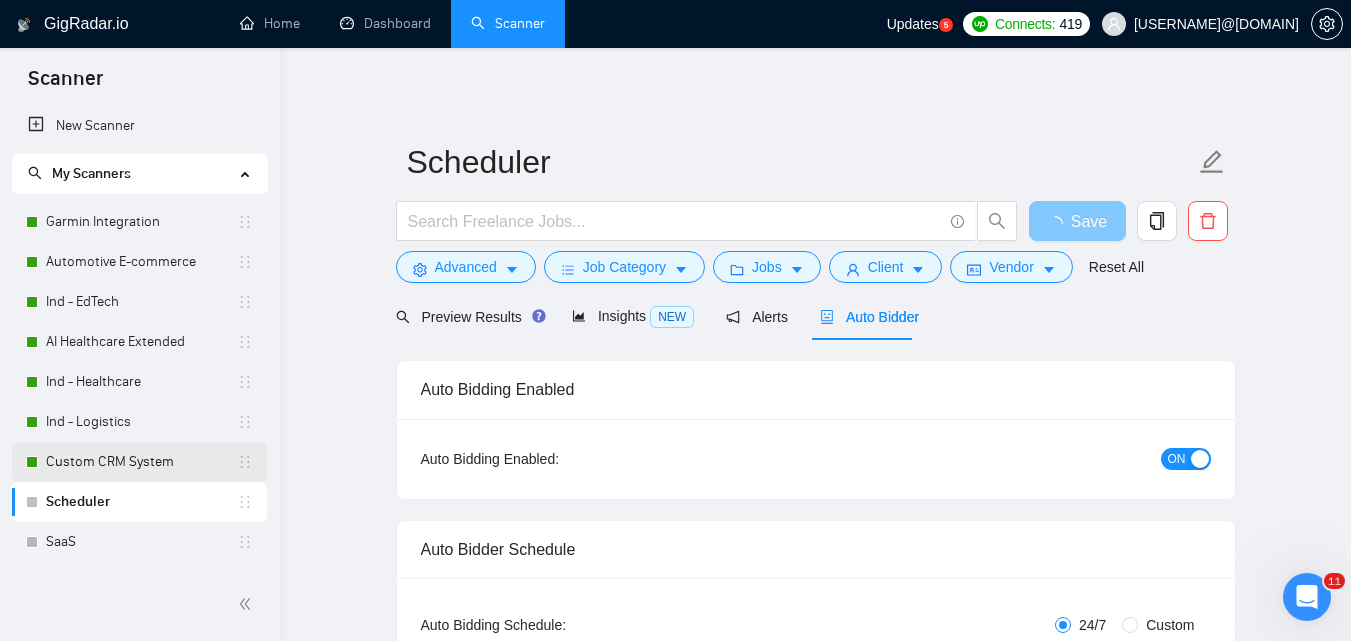 scroll, scrollTop: 100, scrollLeft: 0, axis: vertical 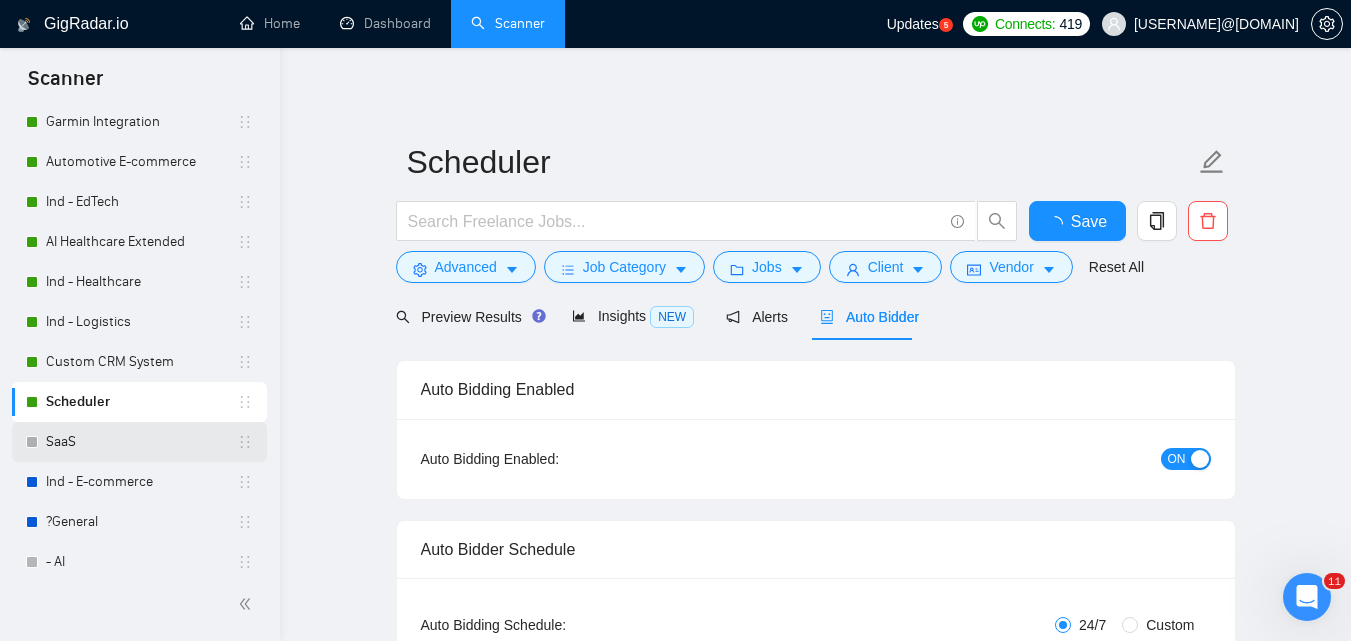 click on "SaaS" at bounding box center (141, 442) 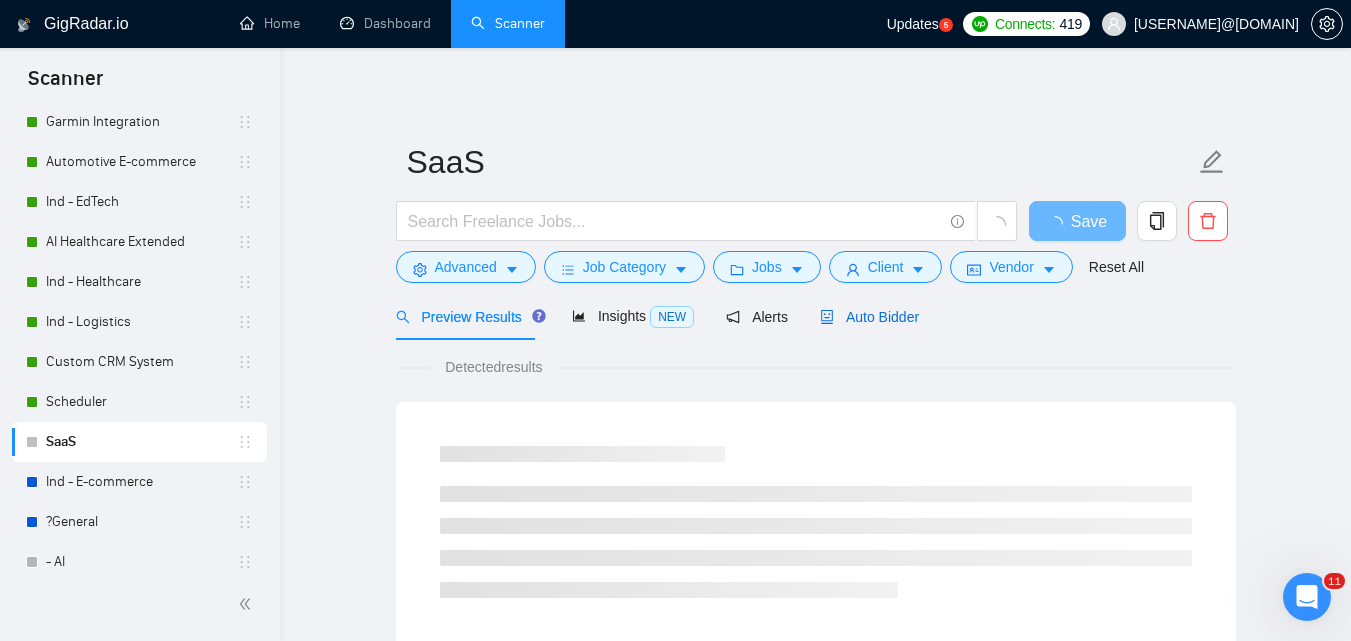 click on "Auto Bidder" at bounding box center [869, 317] 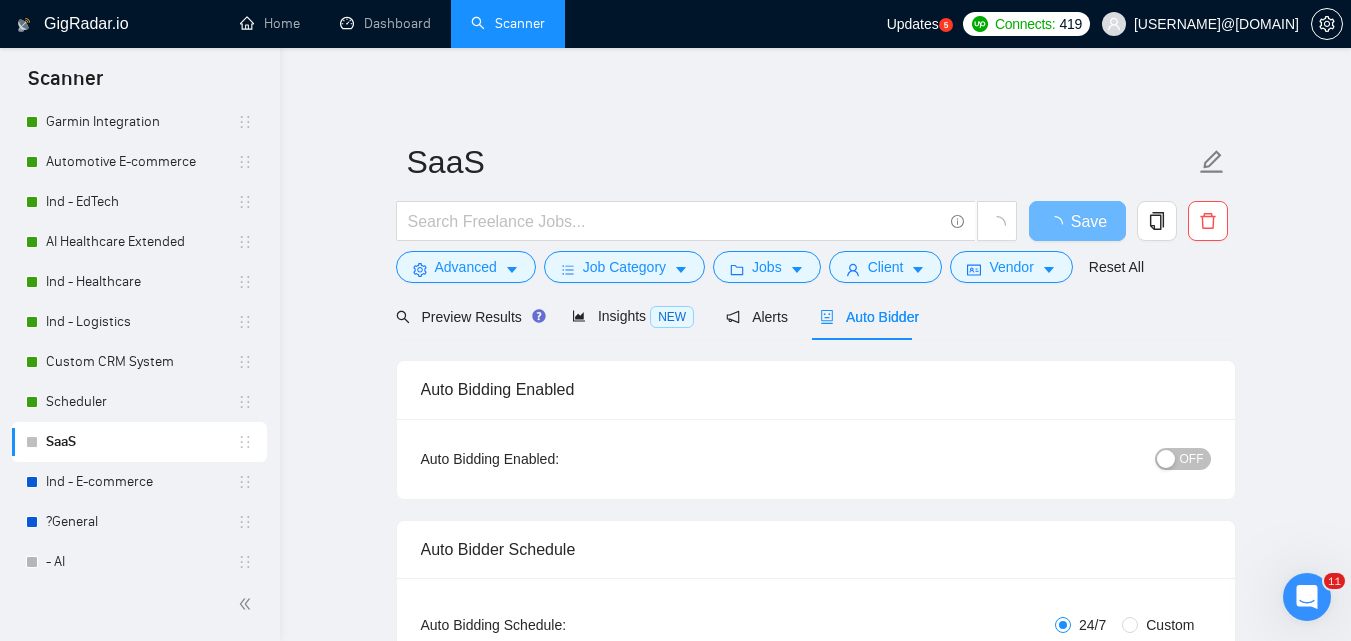click on "OFF" at bounding box center [1192, 459] 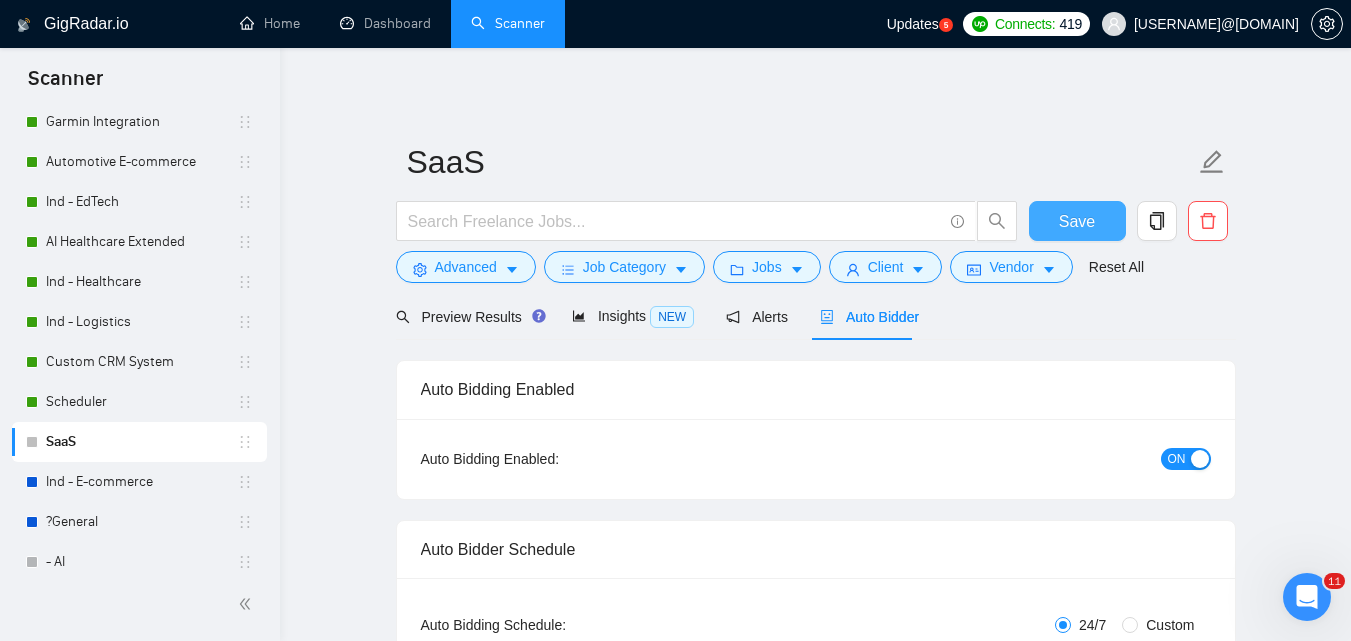click on "Save" at bounding box center (1077, 221) 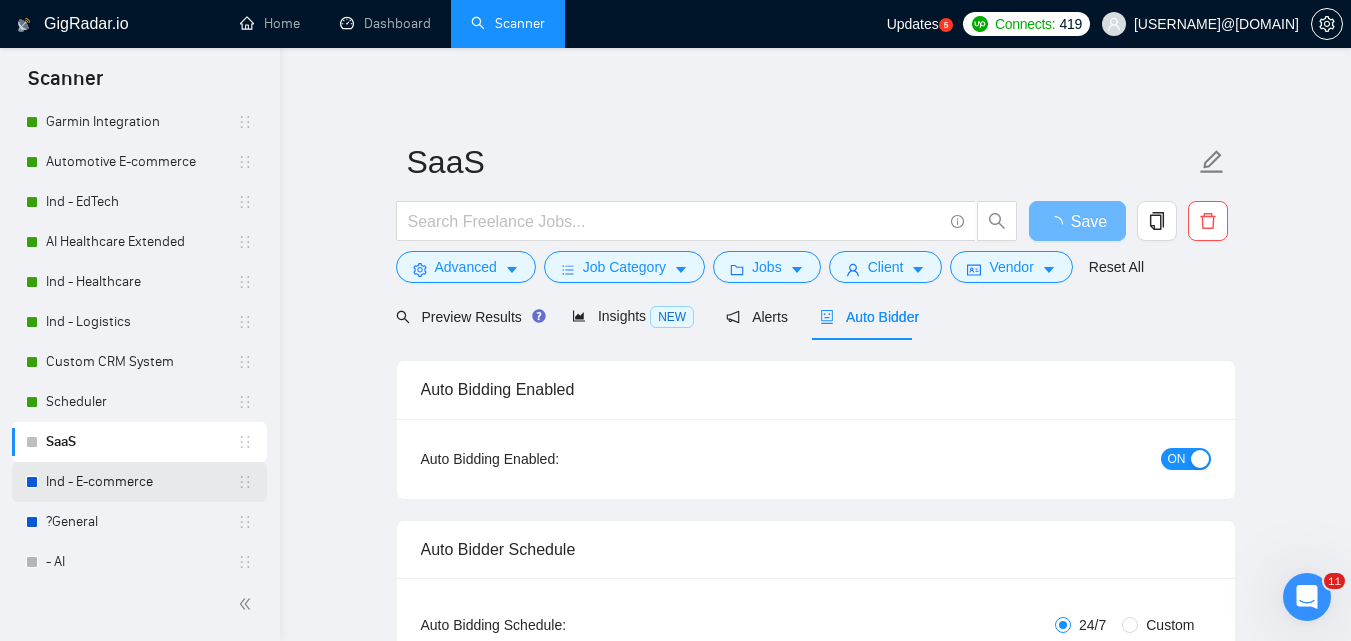 click on "Ind - E-commerce" at bounding box center (141, 482) 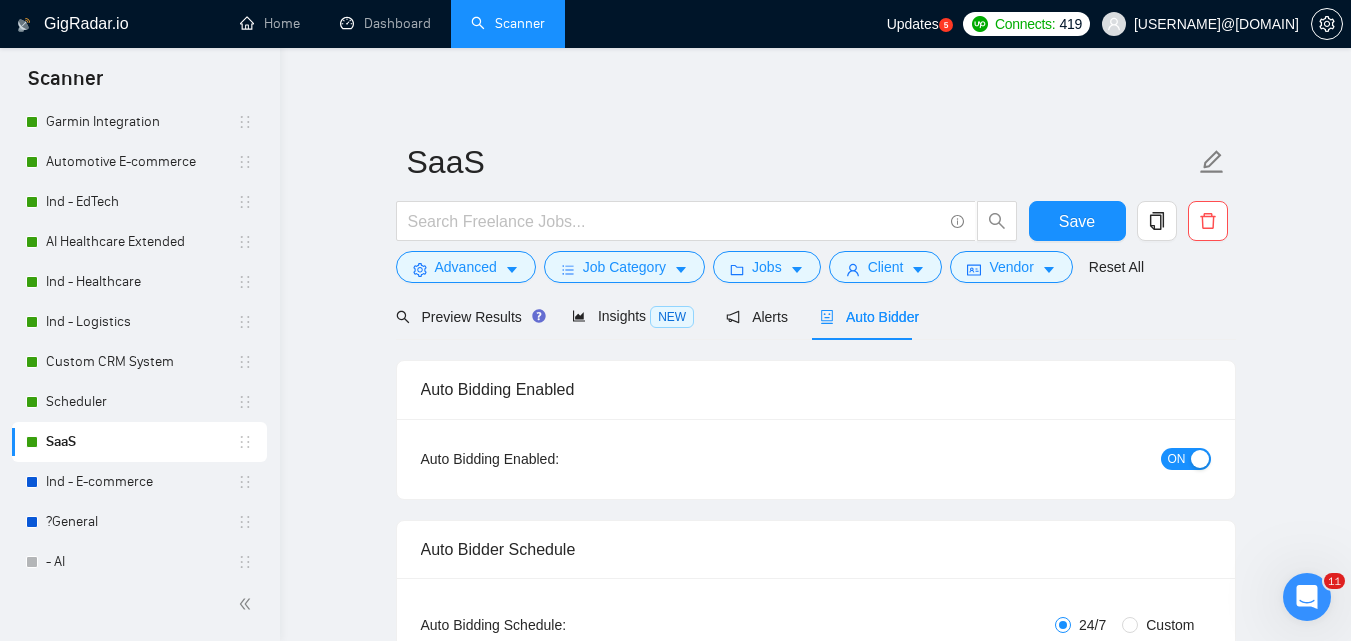 click on "Auto Bidder" at bounding box center [869, 317] 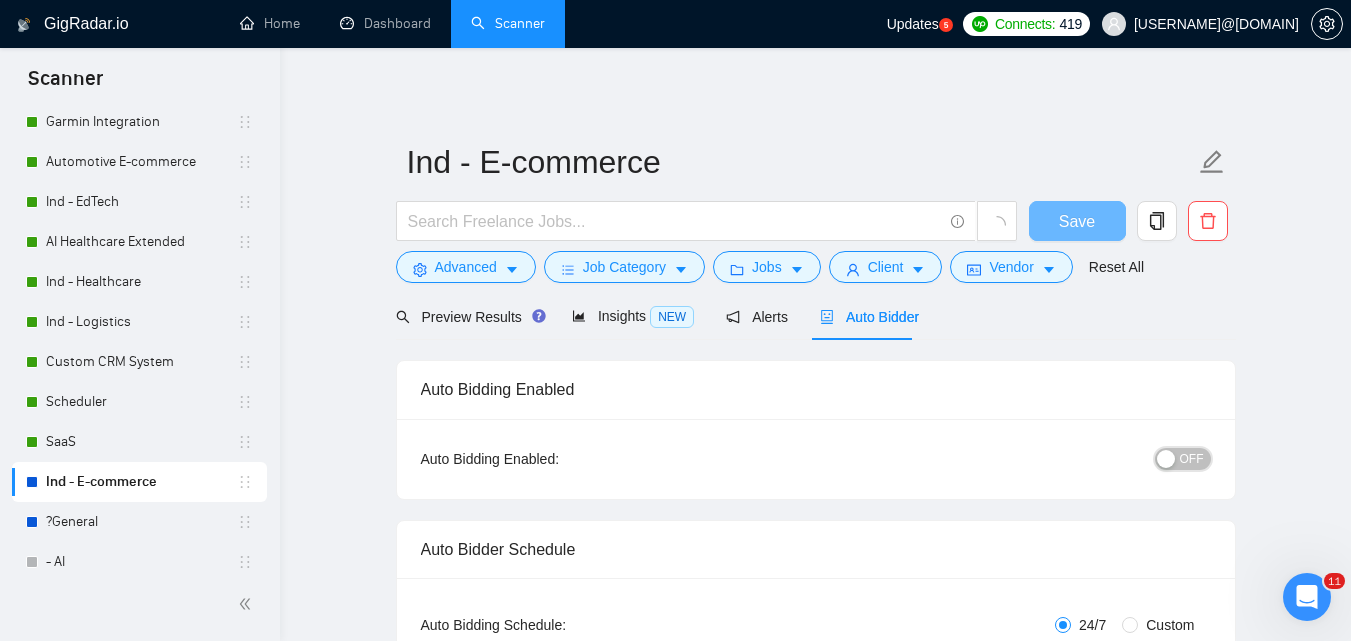 click on "OFF" at bounding box center [1183, 459] 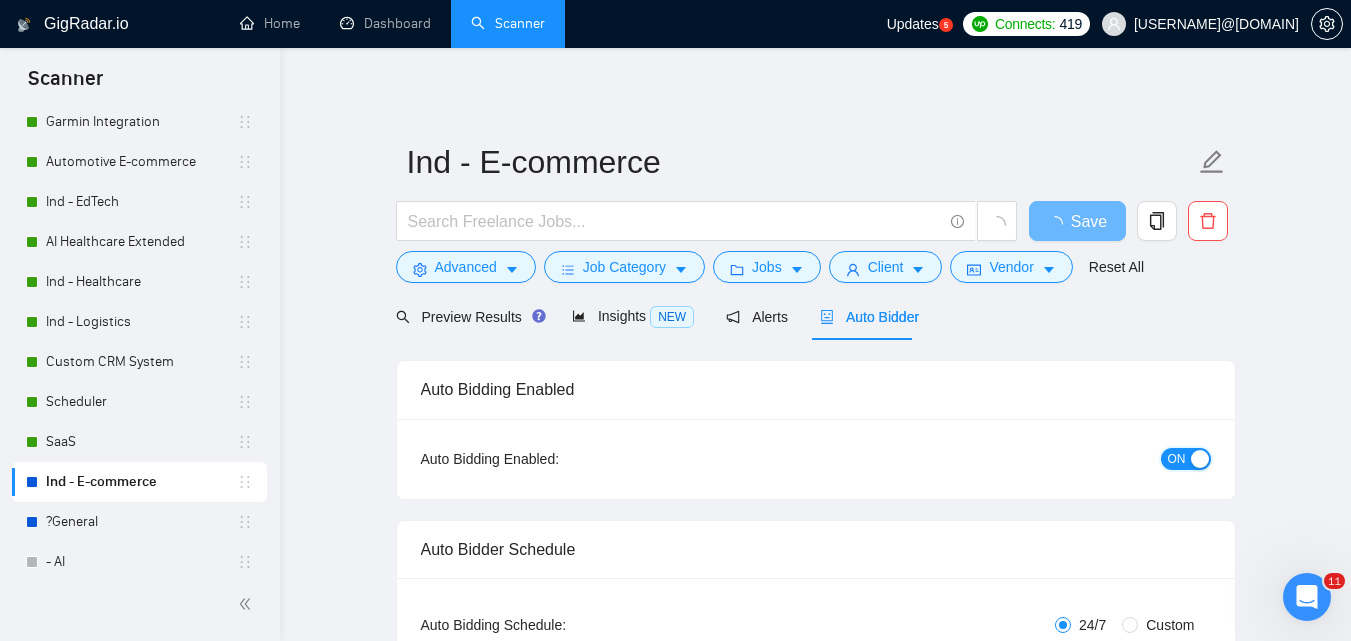 type 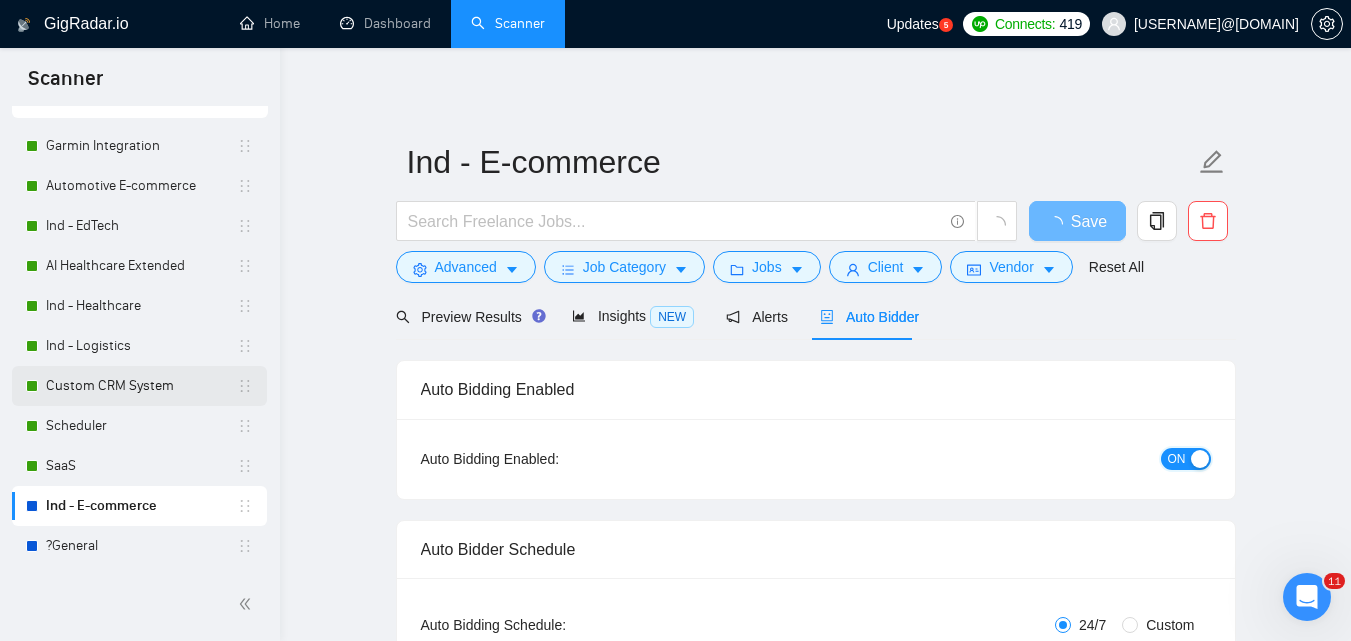 scroll, scrollTop: 154, scrollLeft: 0, axis: vertical 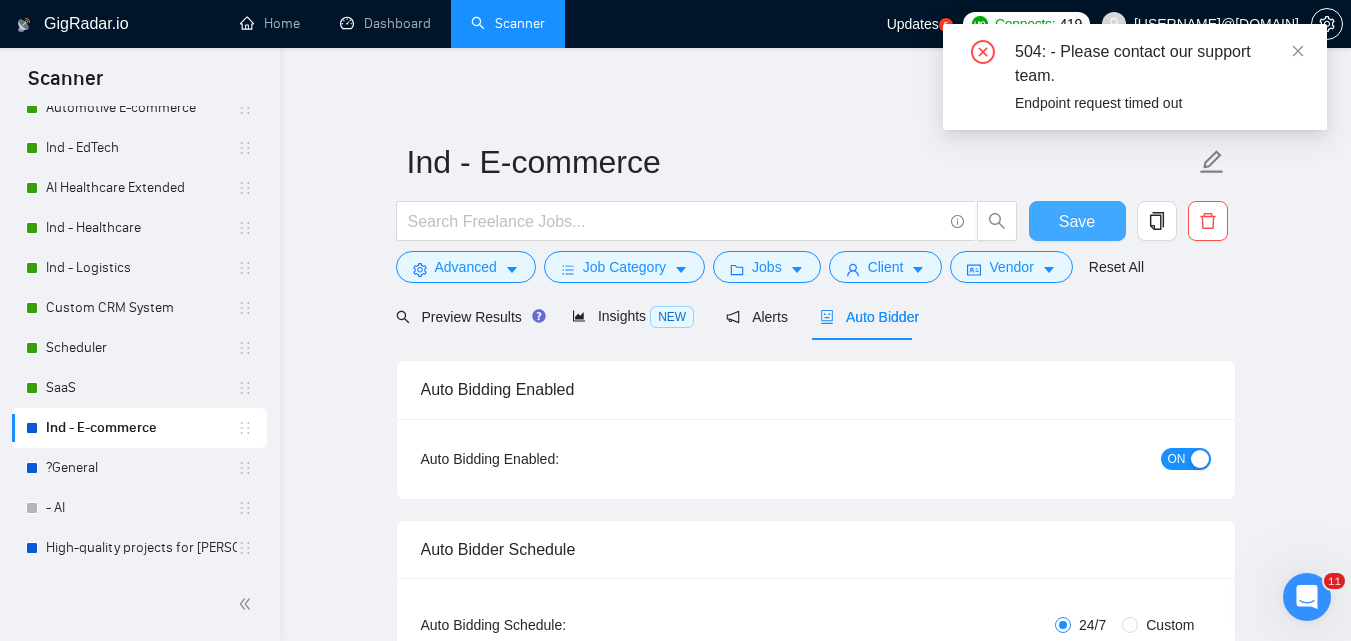 click on "Save" at bounding box center (1077, 221) 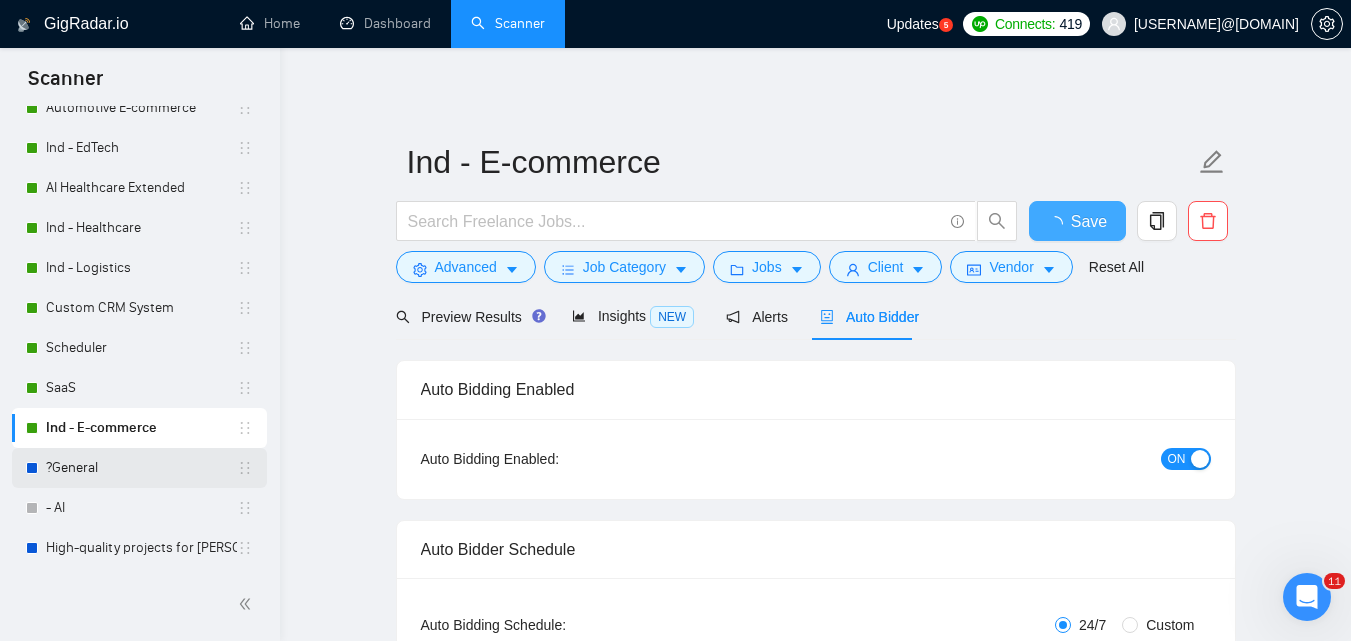 type 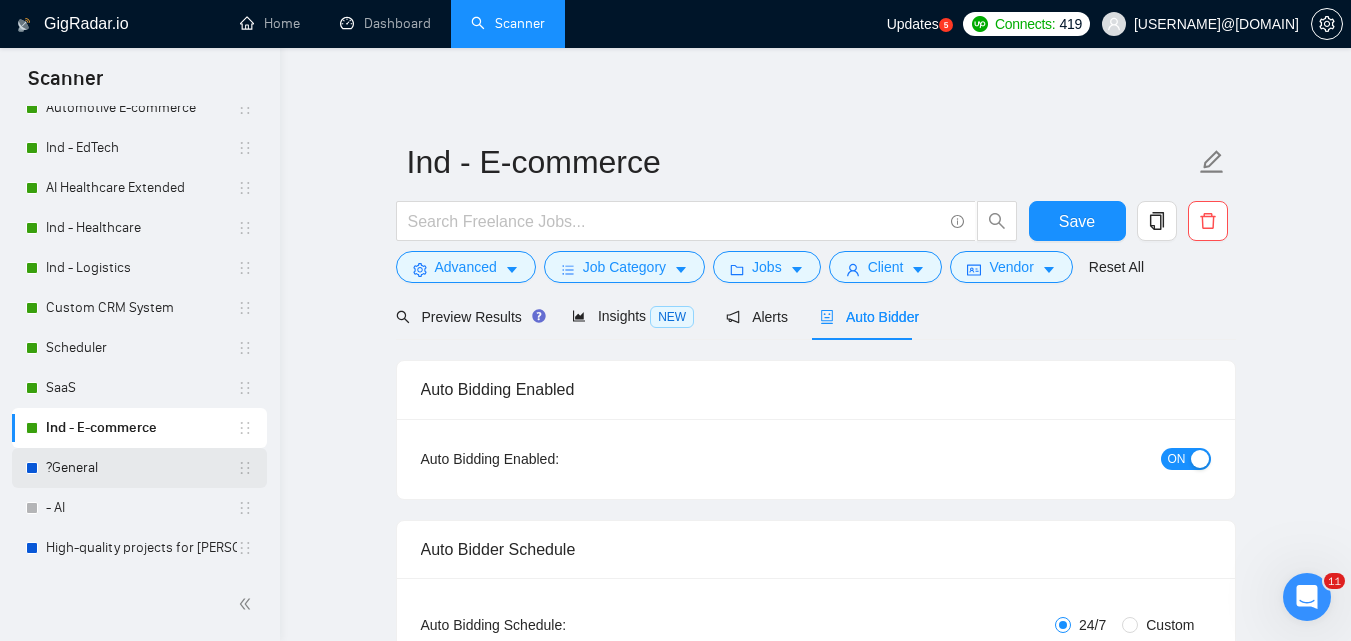 click on "?General" at bounding box center (141, 468) 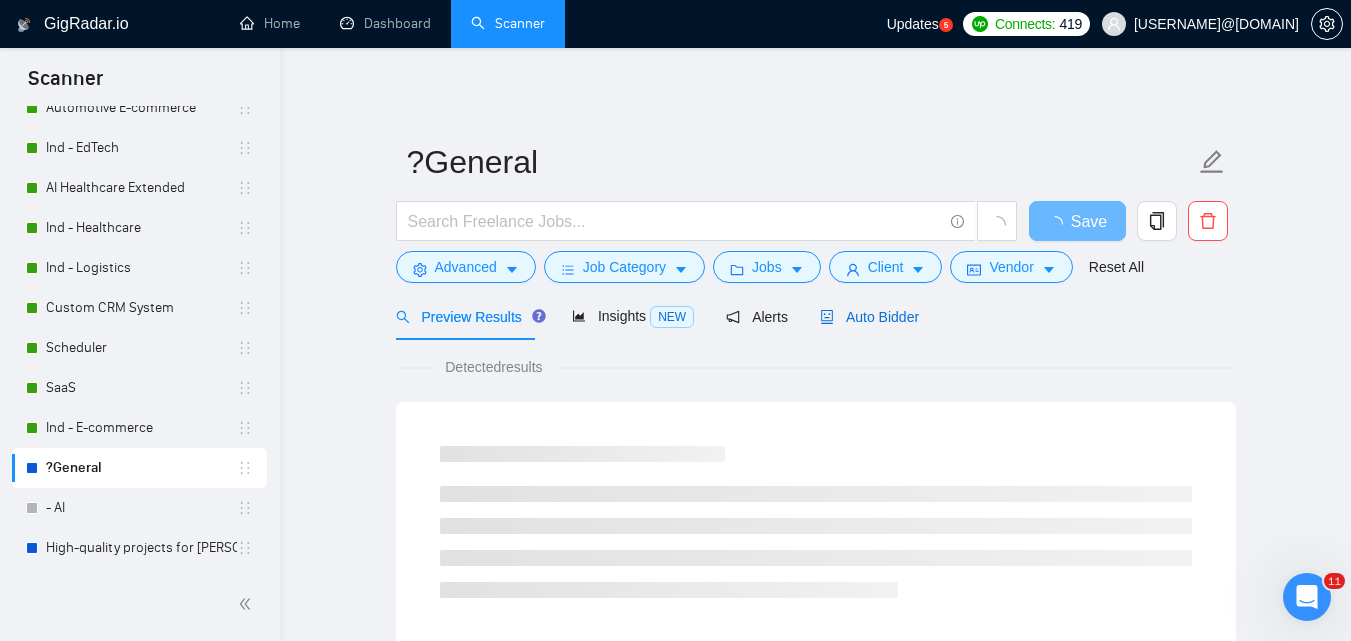click on "Auto Bidder" at bounding box center (869, 317) 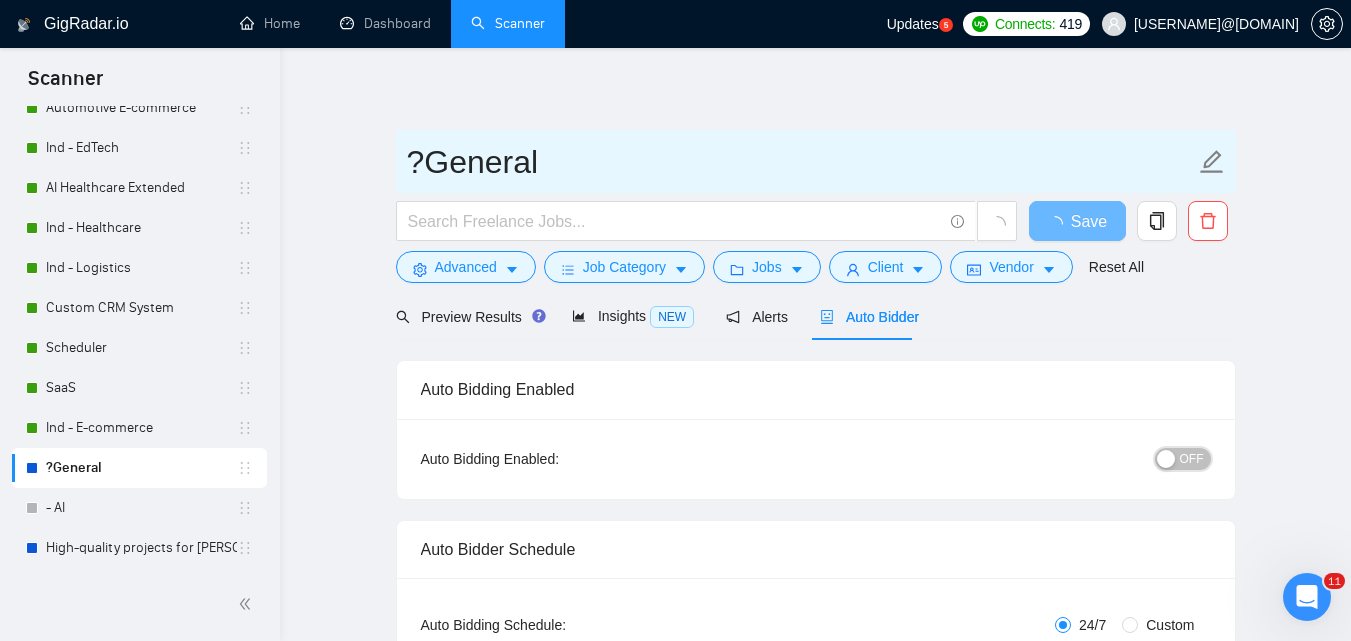 click at bounding box center (1166, 459) 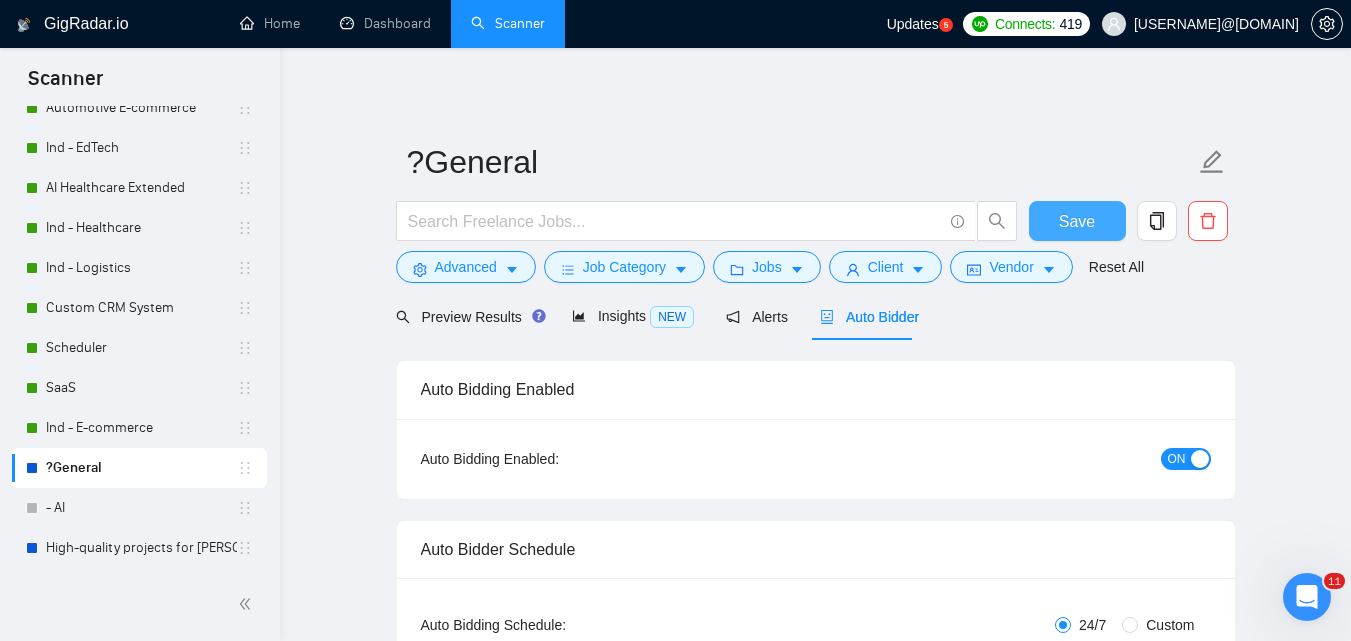 click on "Save" at bounding box center [1077, 221] 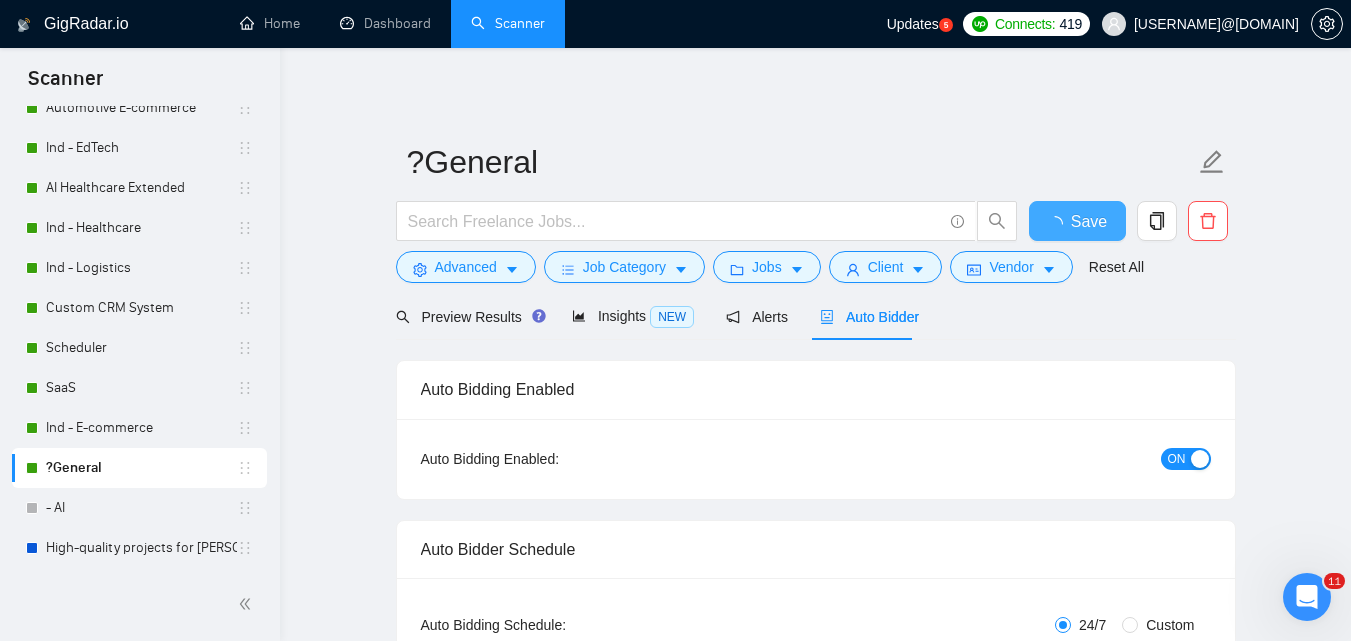 type 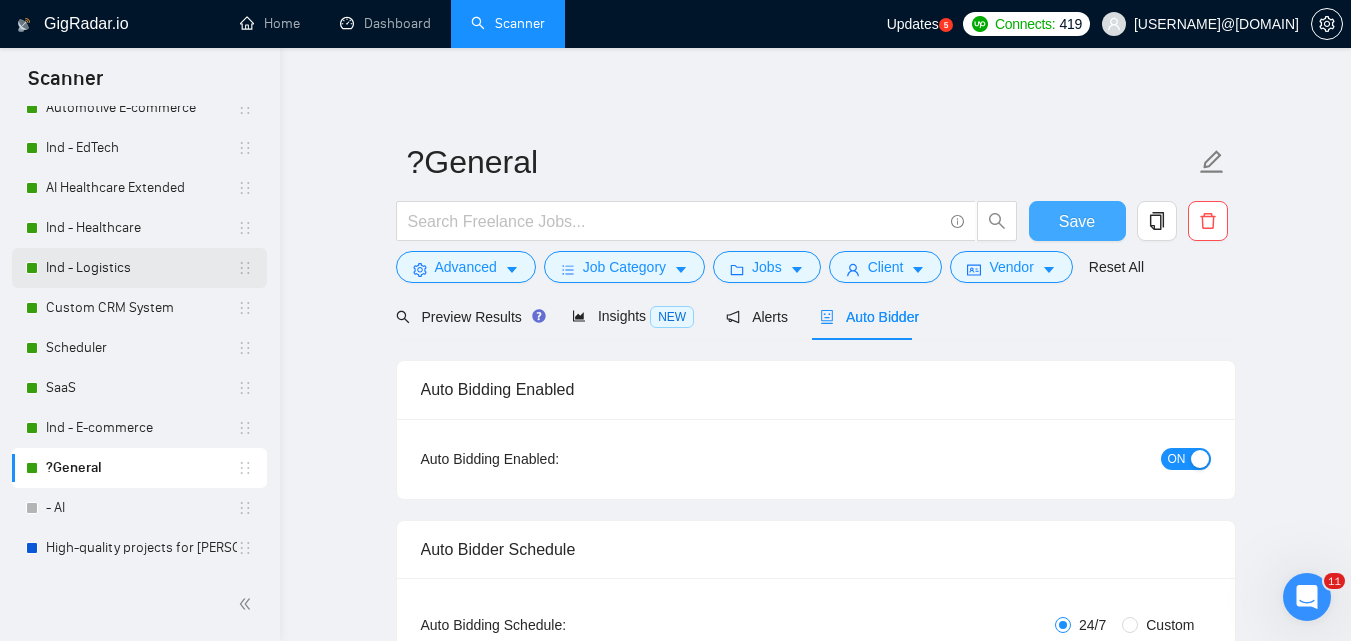 scroll, scrollTop: 0, scrollLeft: 0, axis: both 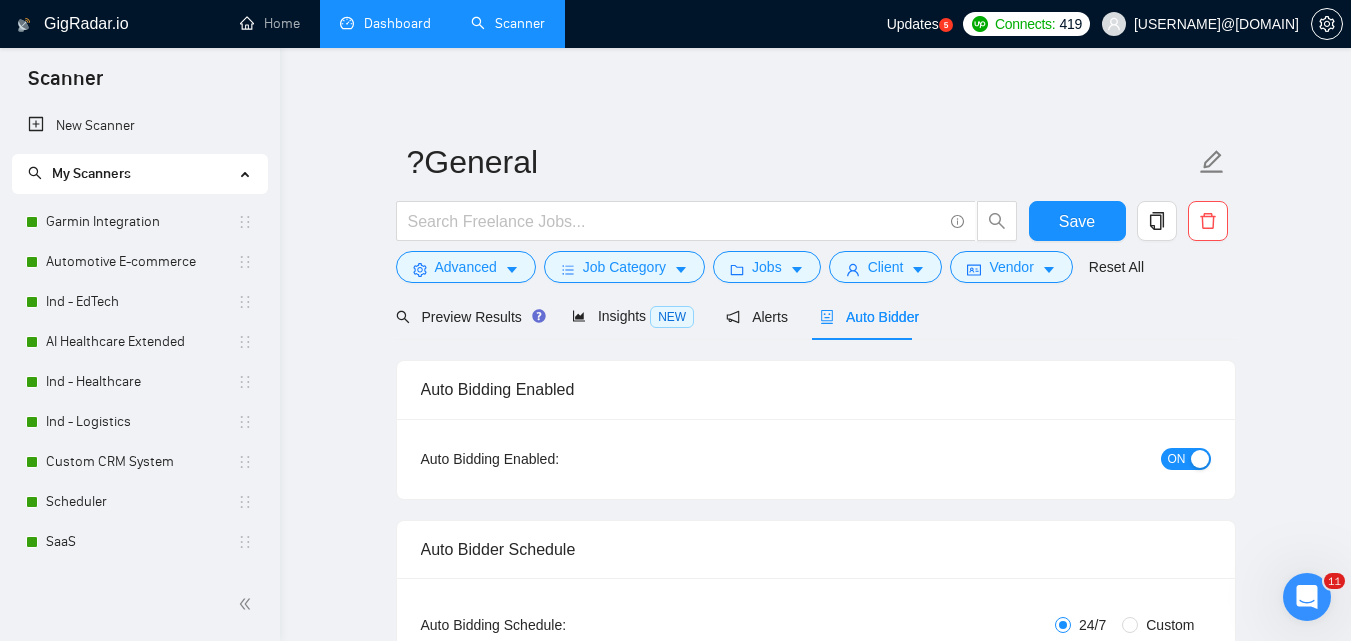 click on "Dashboard" at bounding box center (385, 23) 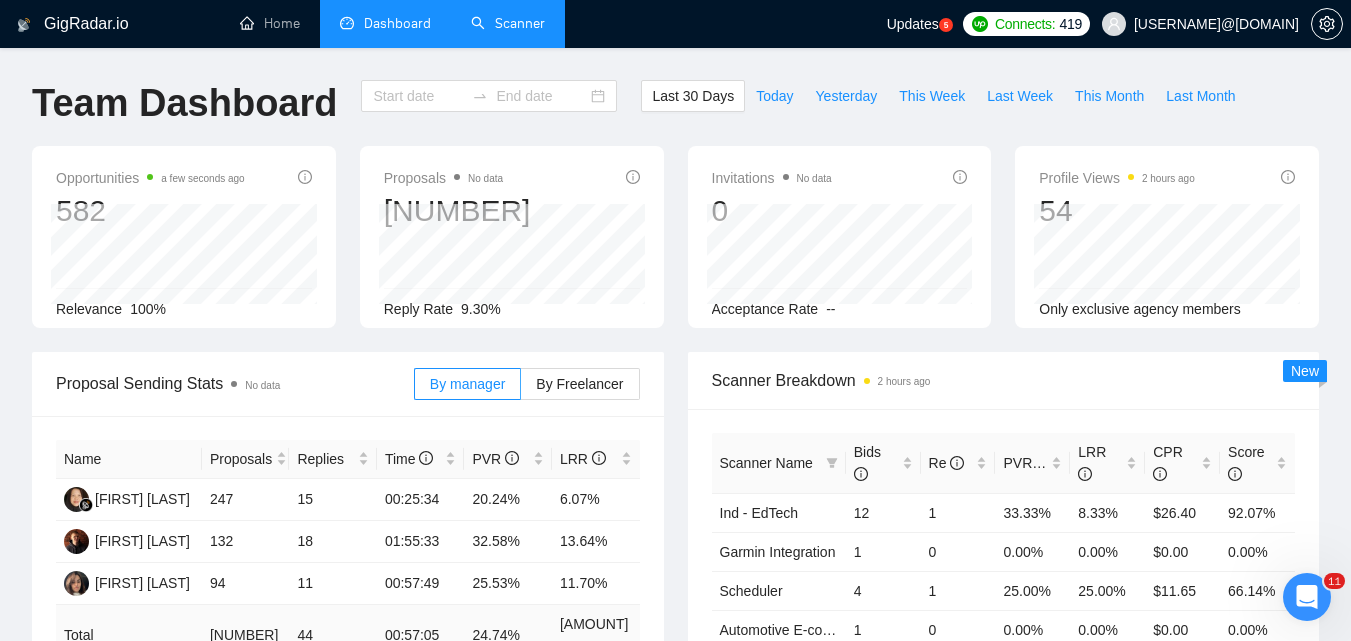 type on "2025-07-06" 